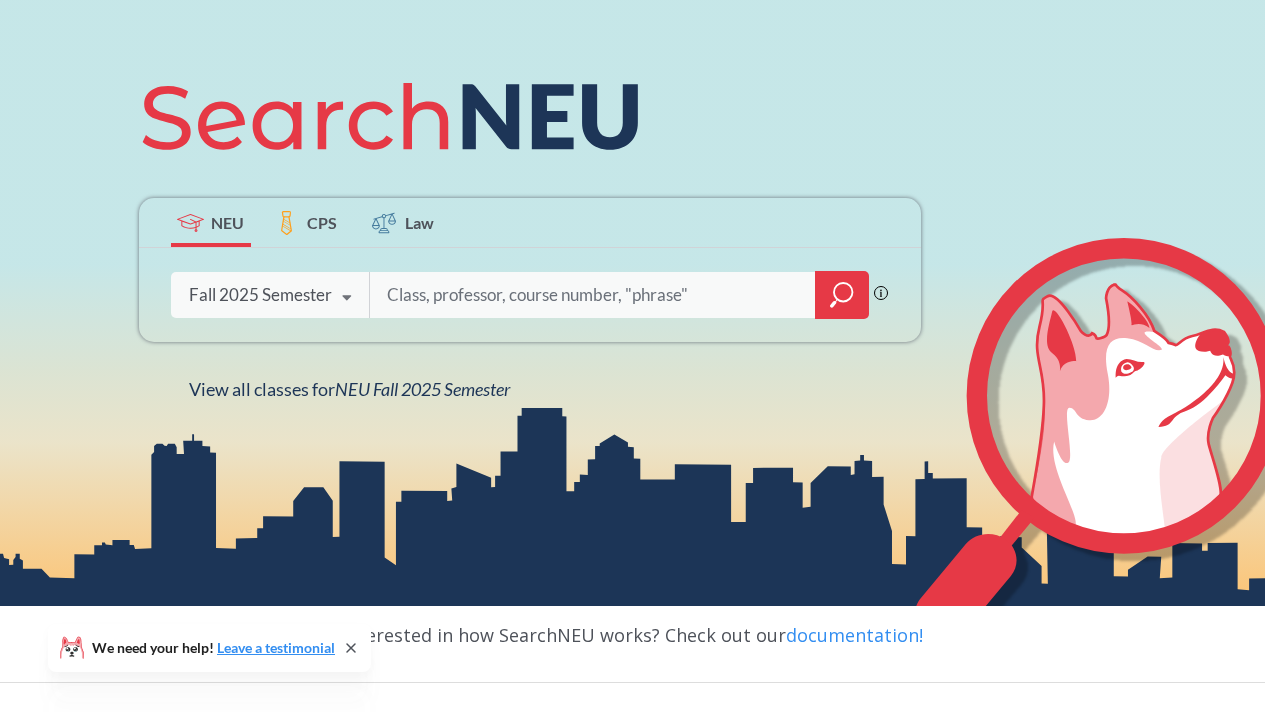 scroll, scrollTop: 121, scrollLeft: 0, axis: vertical 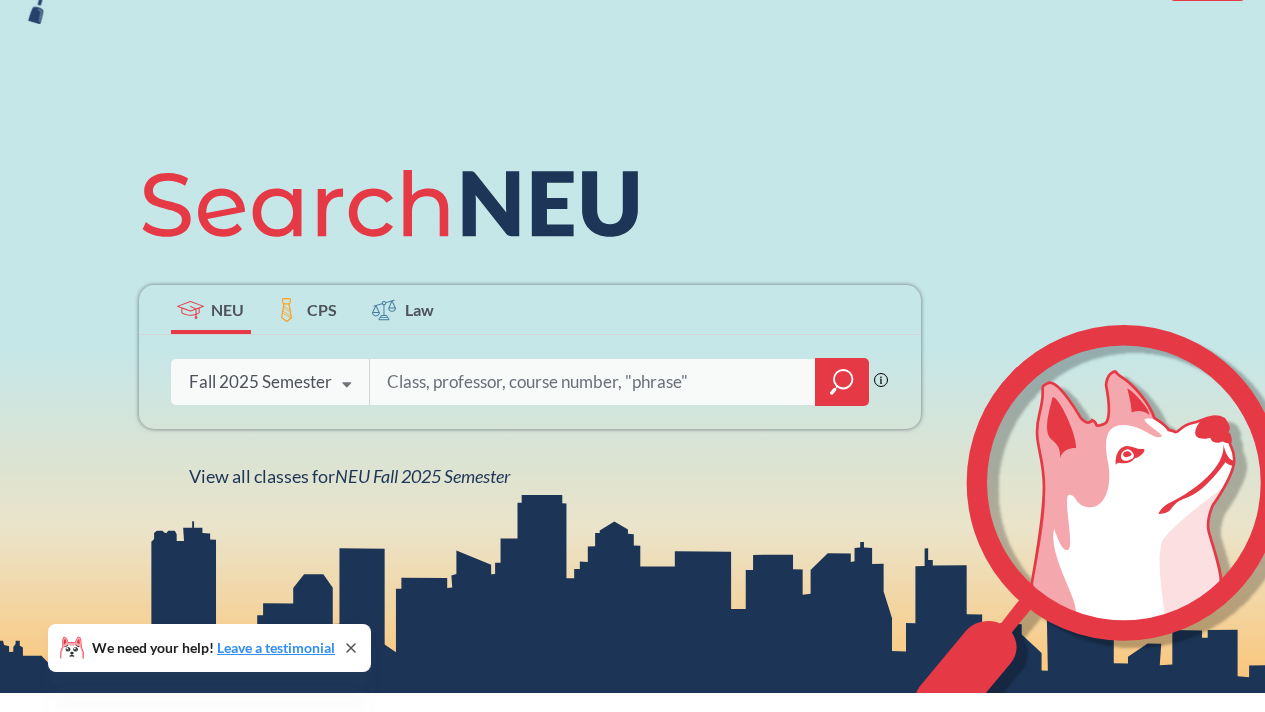 click at bounding box center [593, 382] 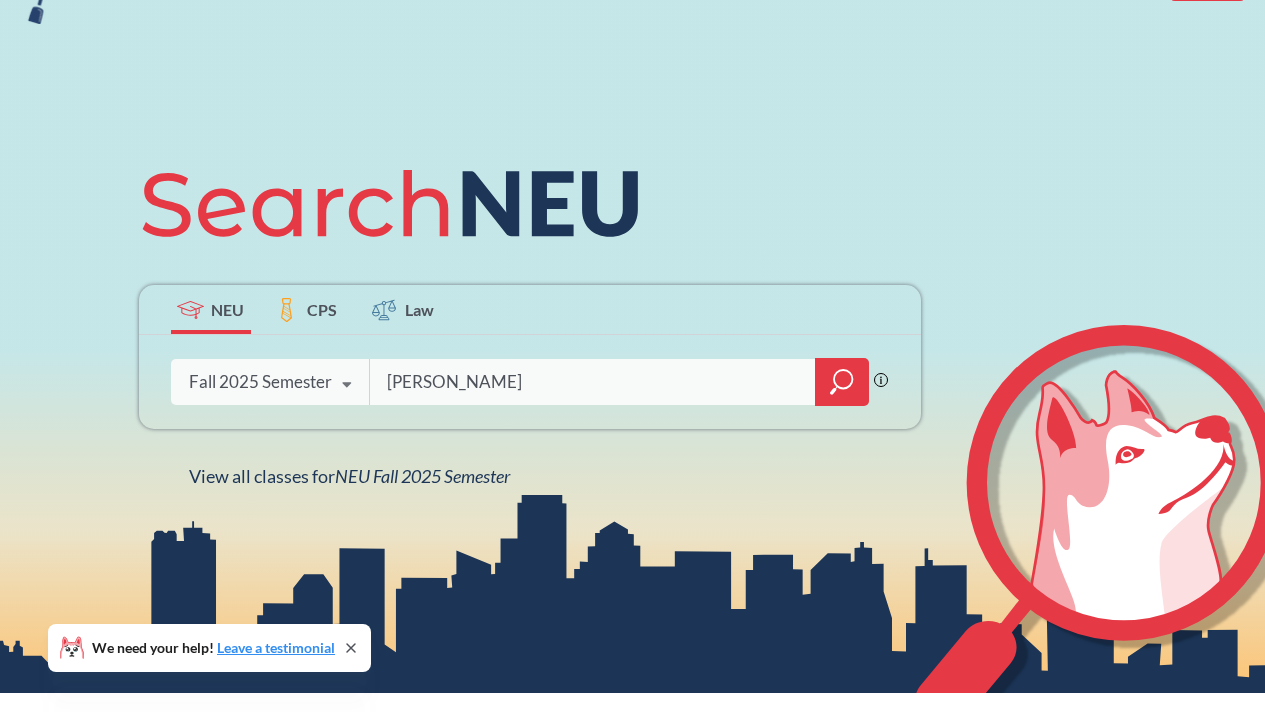 type on "[PERSON_NAME]" 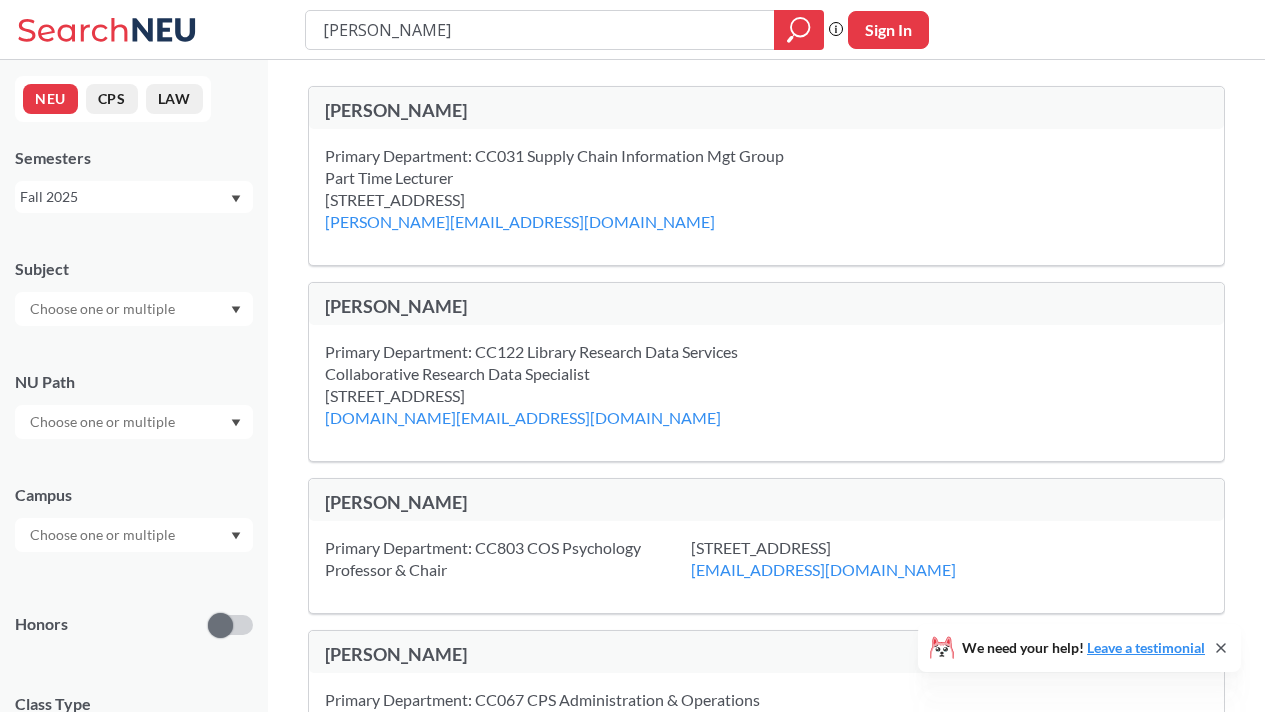 type on "[PERSON_NAME]" 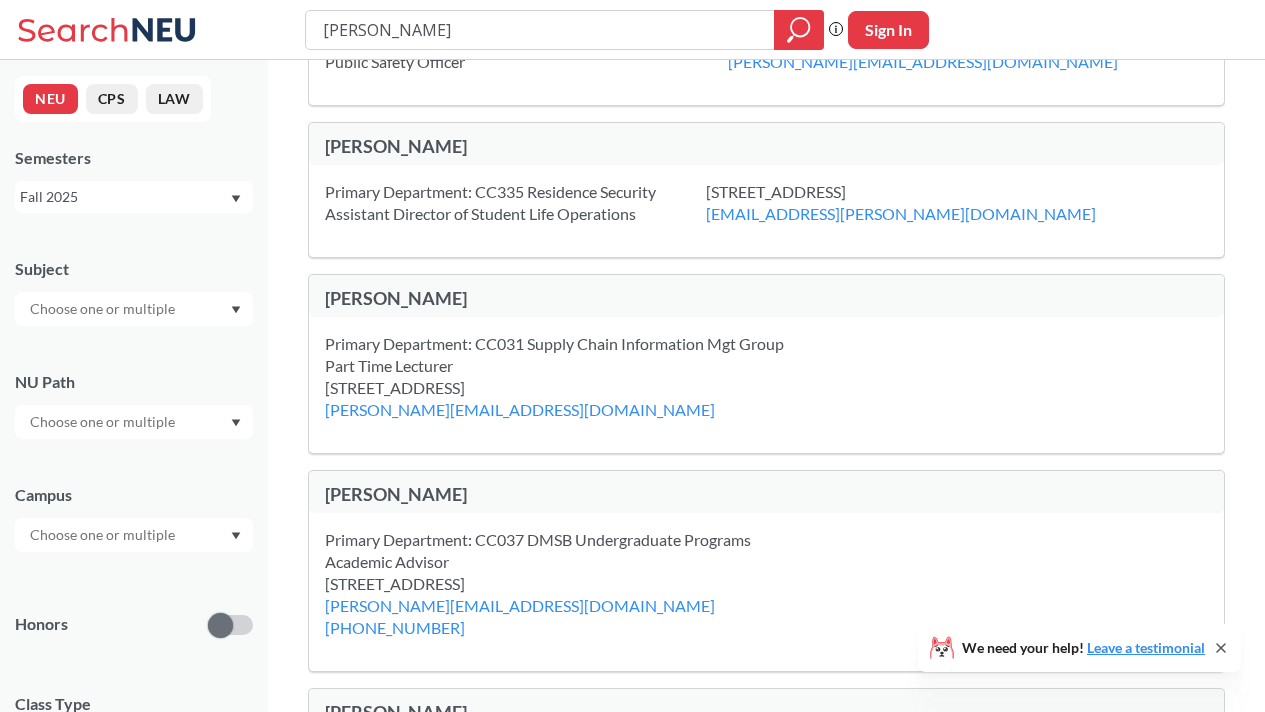 scroll, scrollTop: 0, scrollLeft: 0, axis: both 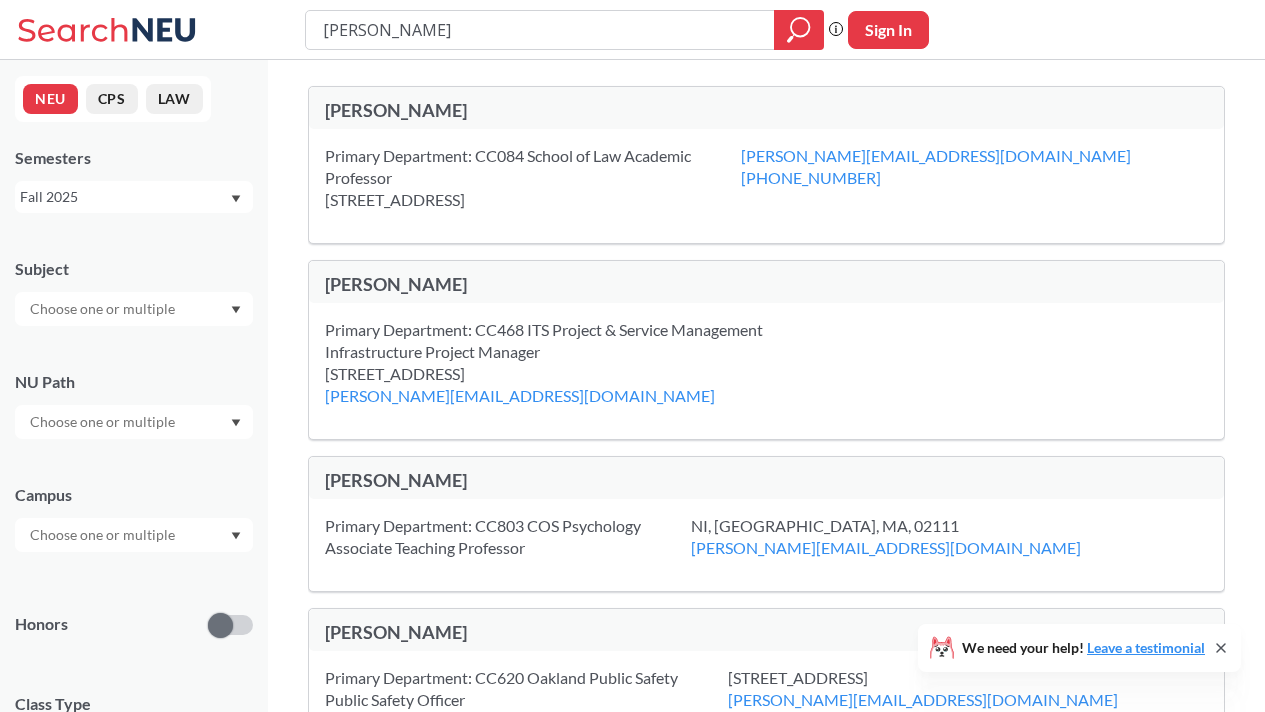 click at bounding box center [104, 309] 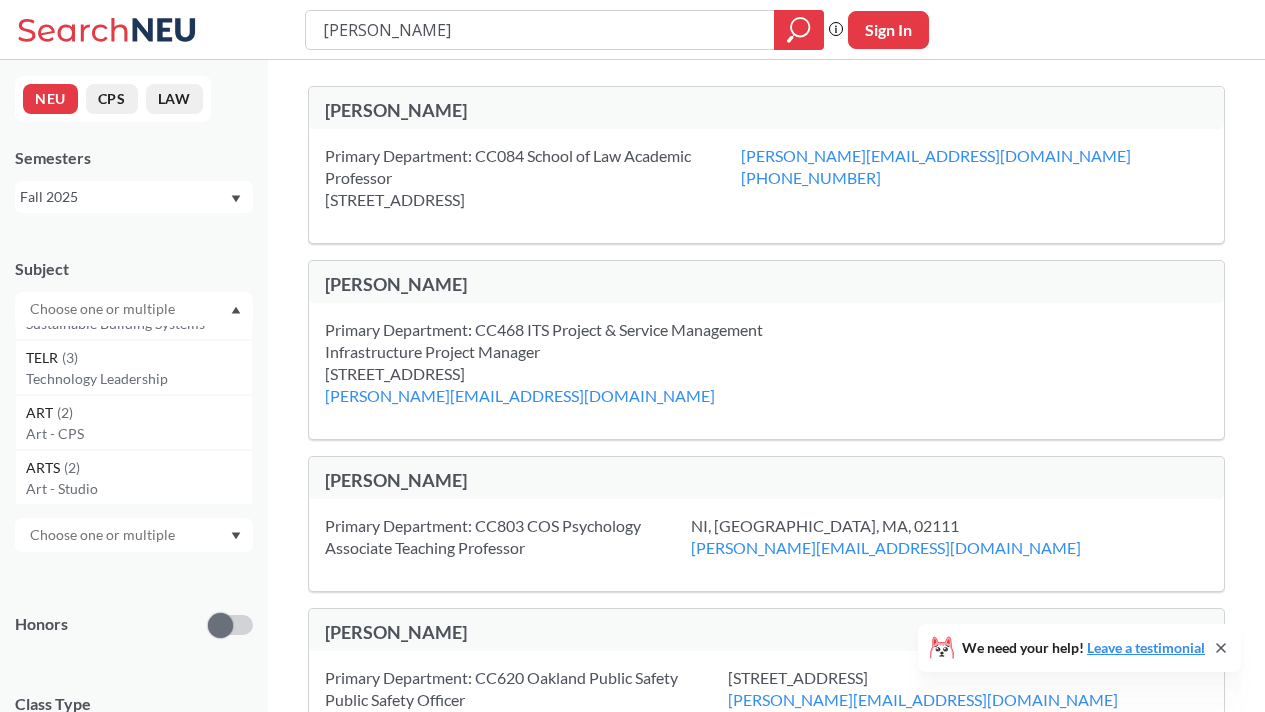 scroll, scrollTop: 10435, scrollLeft: 0, axis: vertical 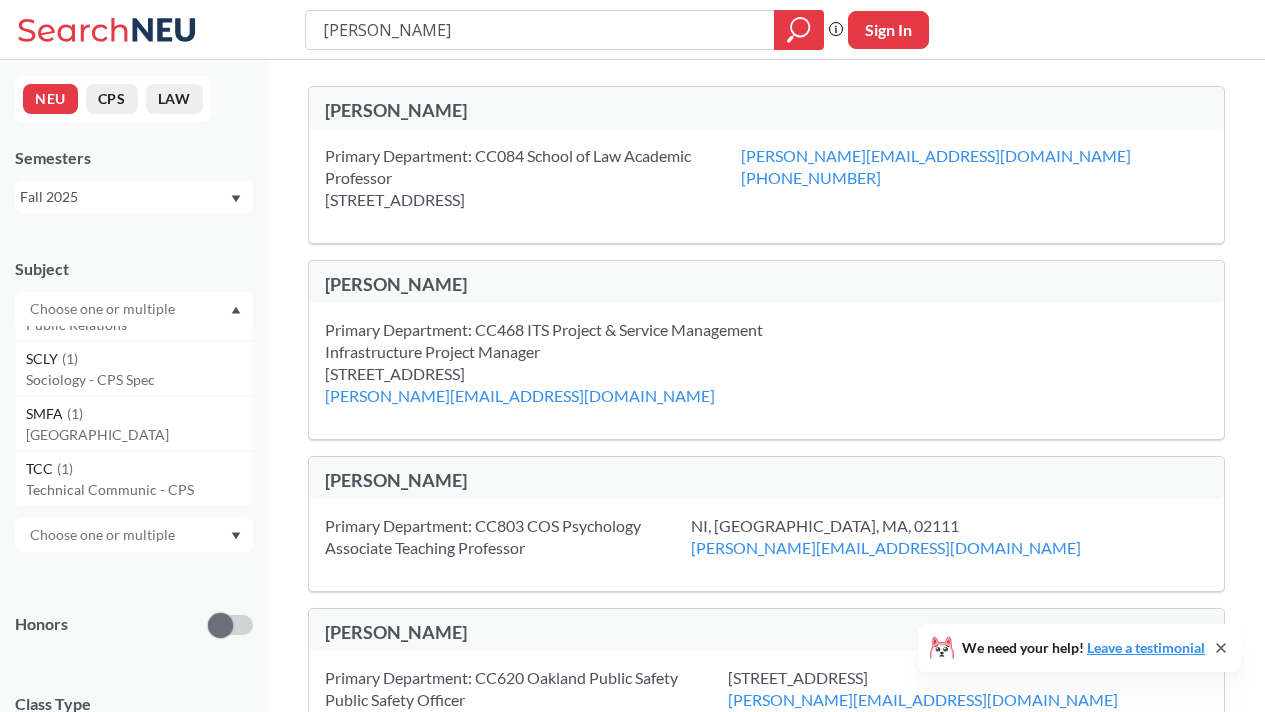 type on "[PERSON_NAME]" 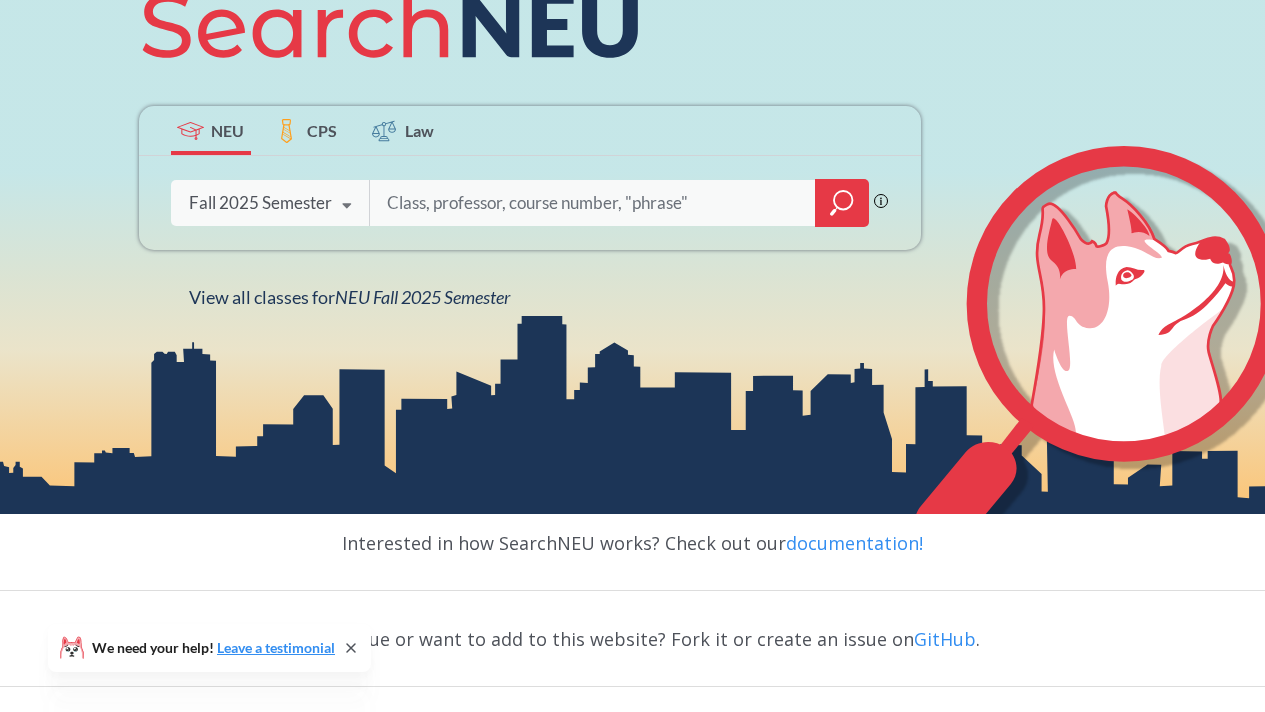 scroll, scrollTop: 303, scrollLeft: 0, axis: vertical 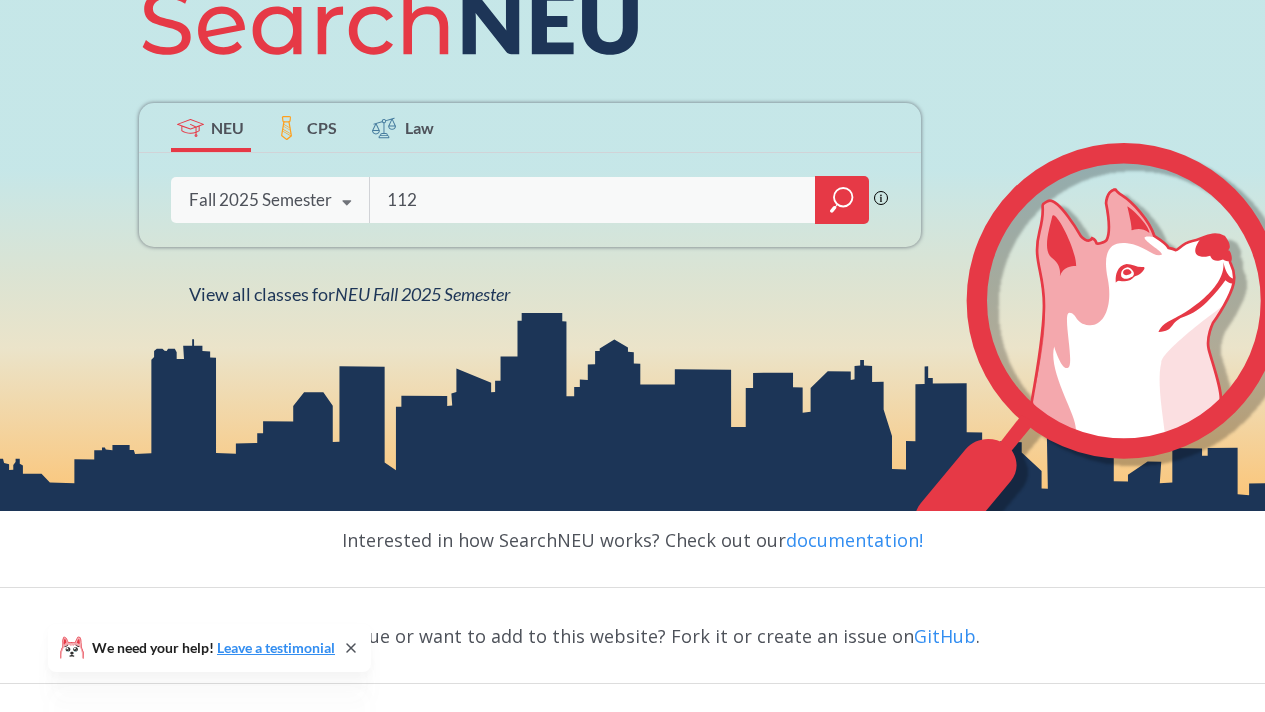 type on "112" 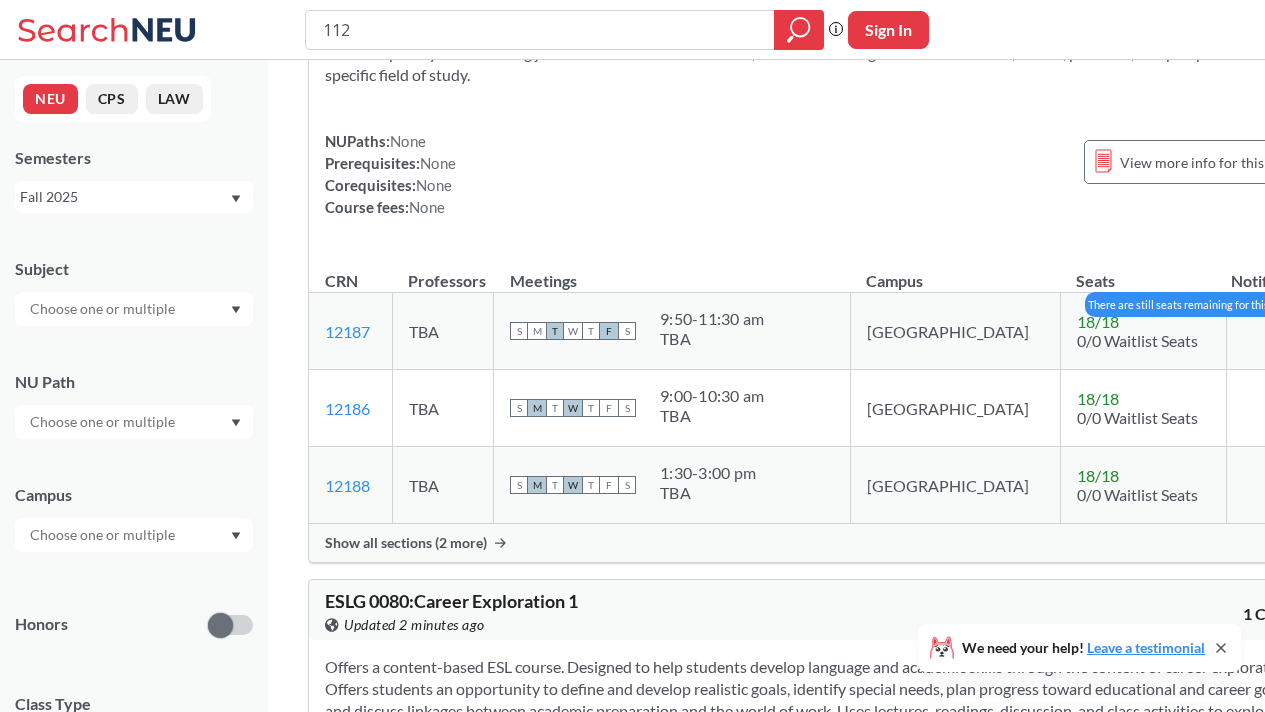 scroll, scrollTop: 0, scrollLeft: 0, axis: both 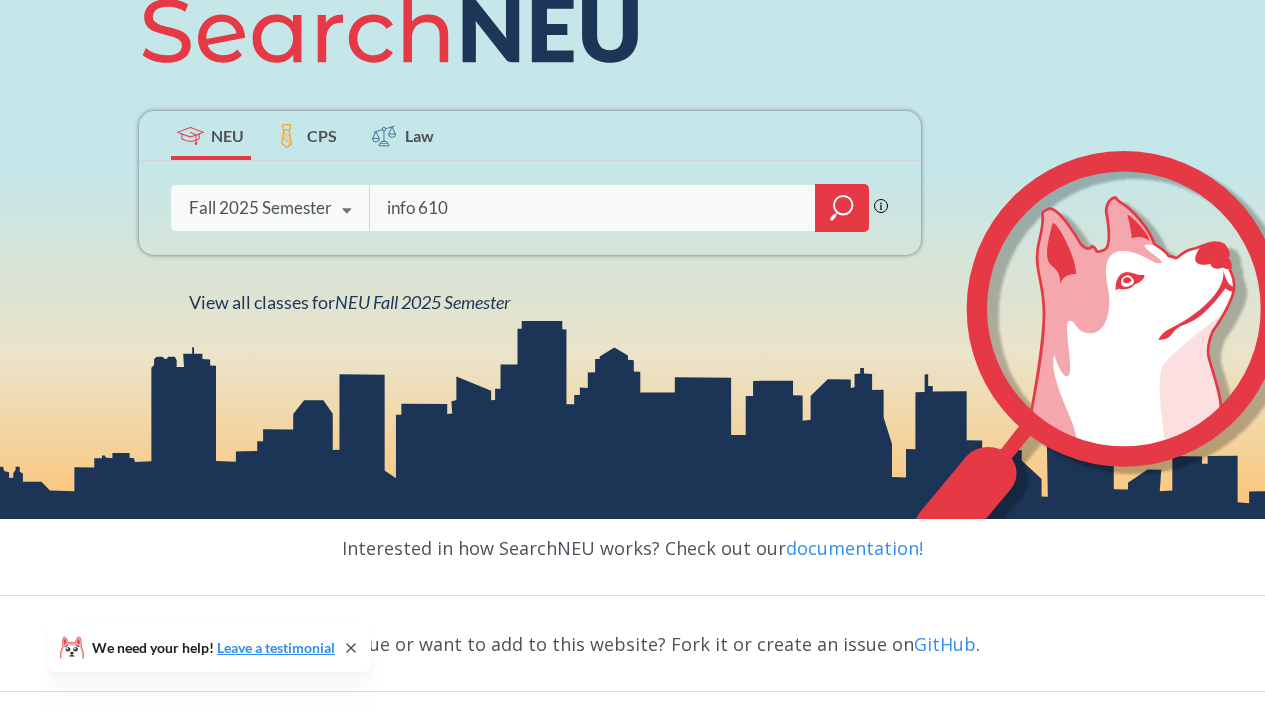 type on "info 6105" 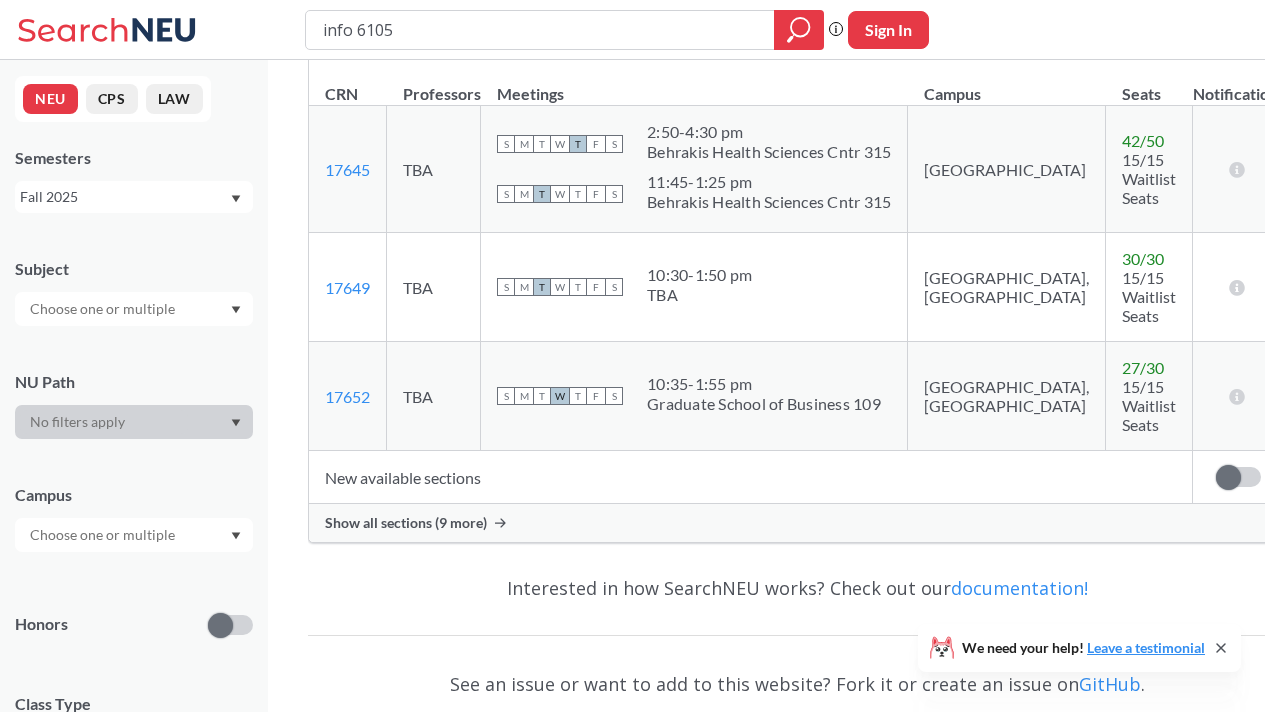 scroll, scrollTop: 389, scrollLeft: 0, axis: vertical 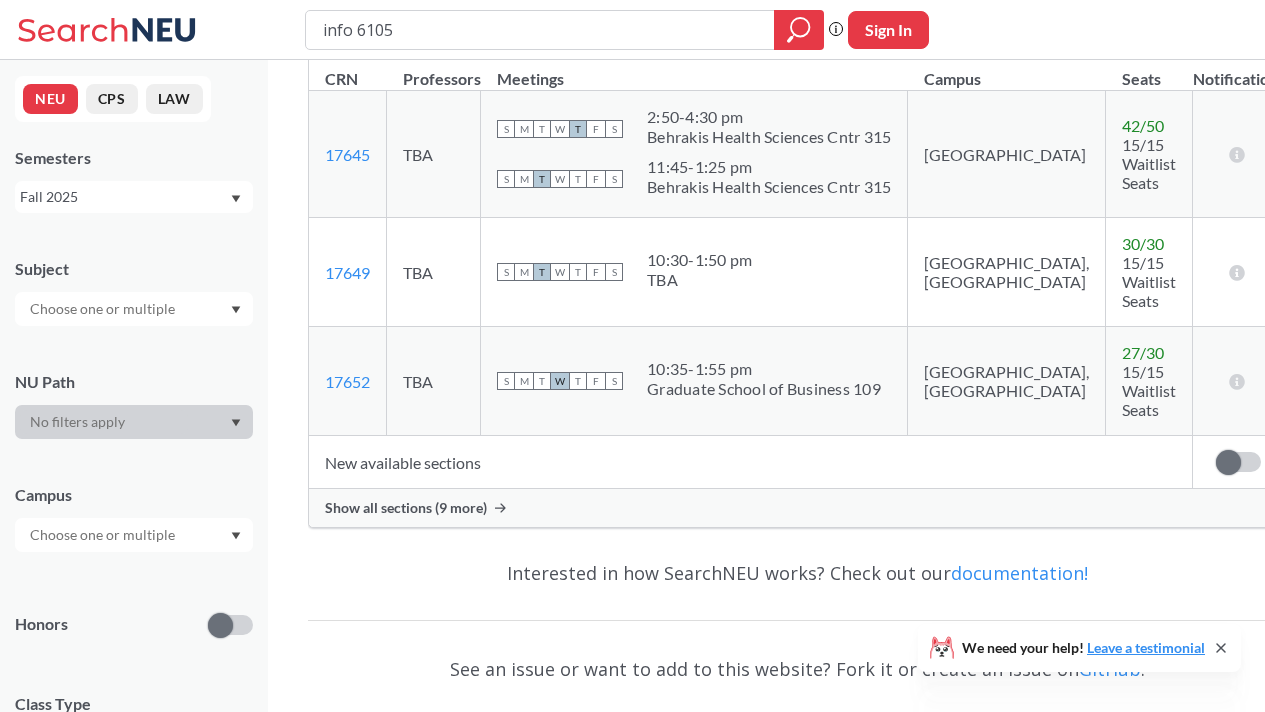 click on "Show all sections (9 more)" at bounding box center (797, 508) 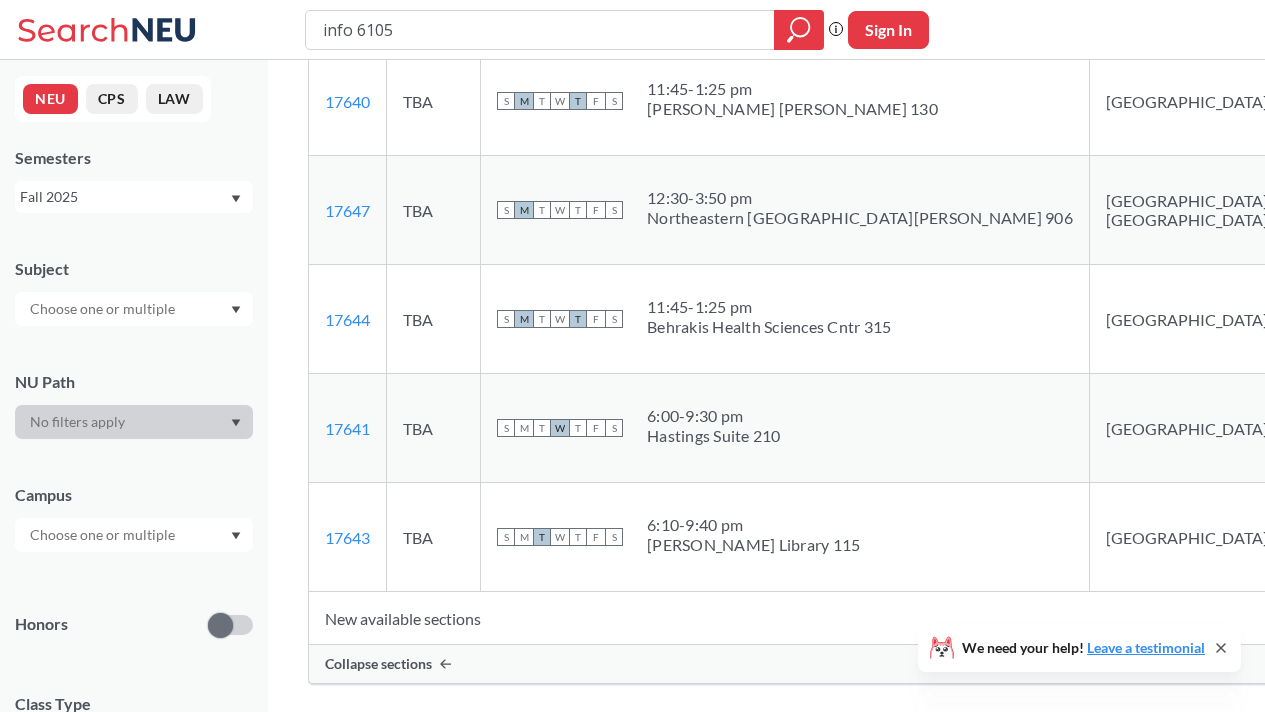 scroll, scrollTop: 1101, scrollLeft: 0, axis: vertical 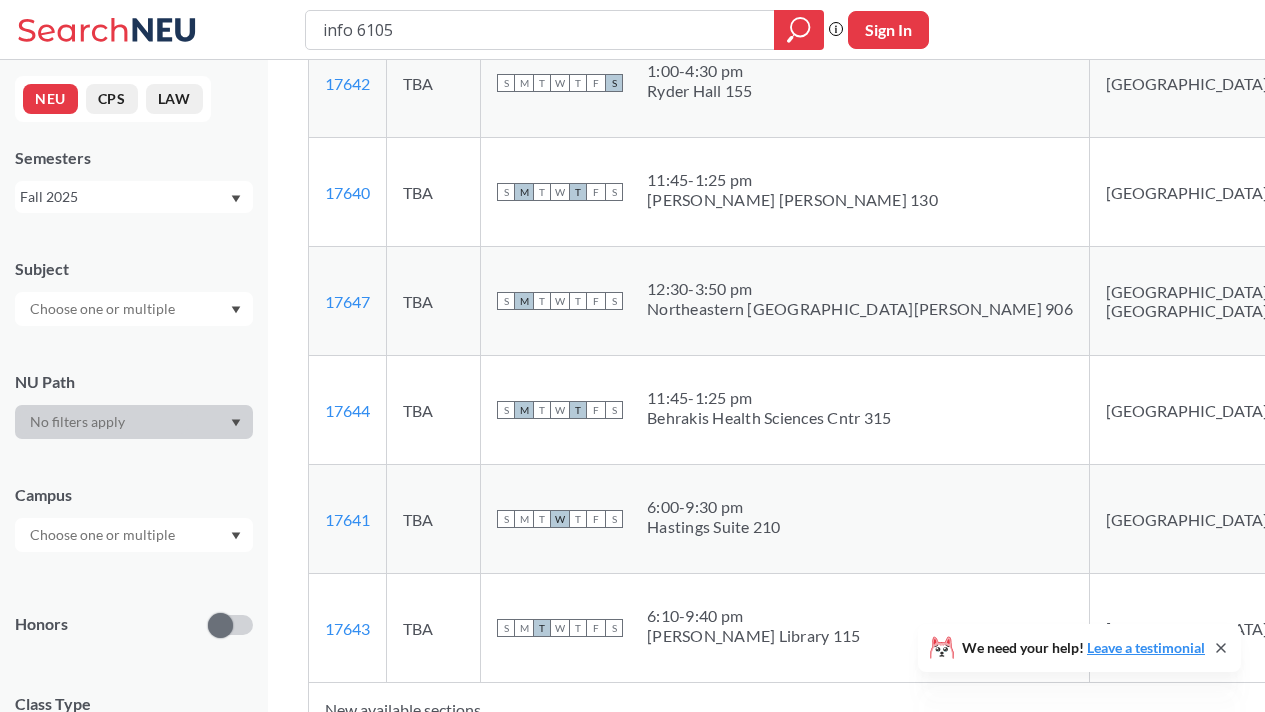 click at bounding box center [1410, 192] 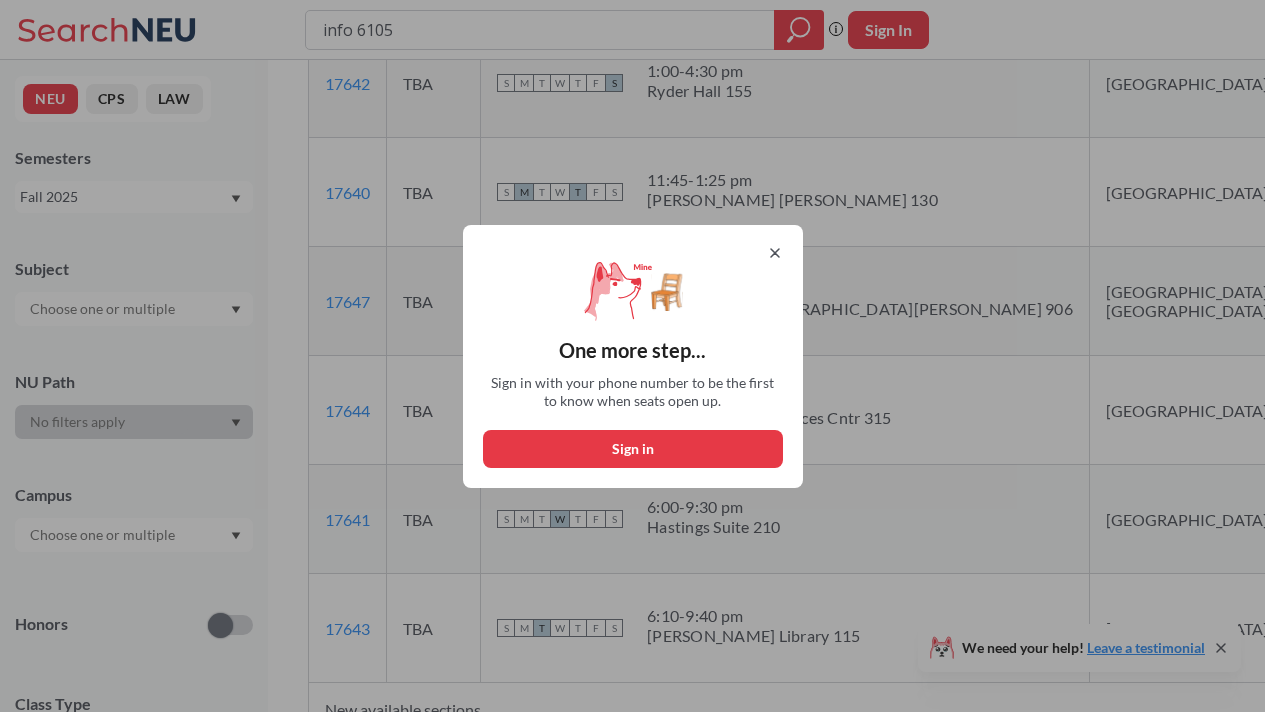 click on "Sign in" at bounding box center (633, 449) 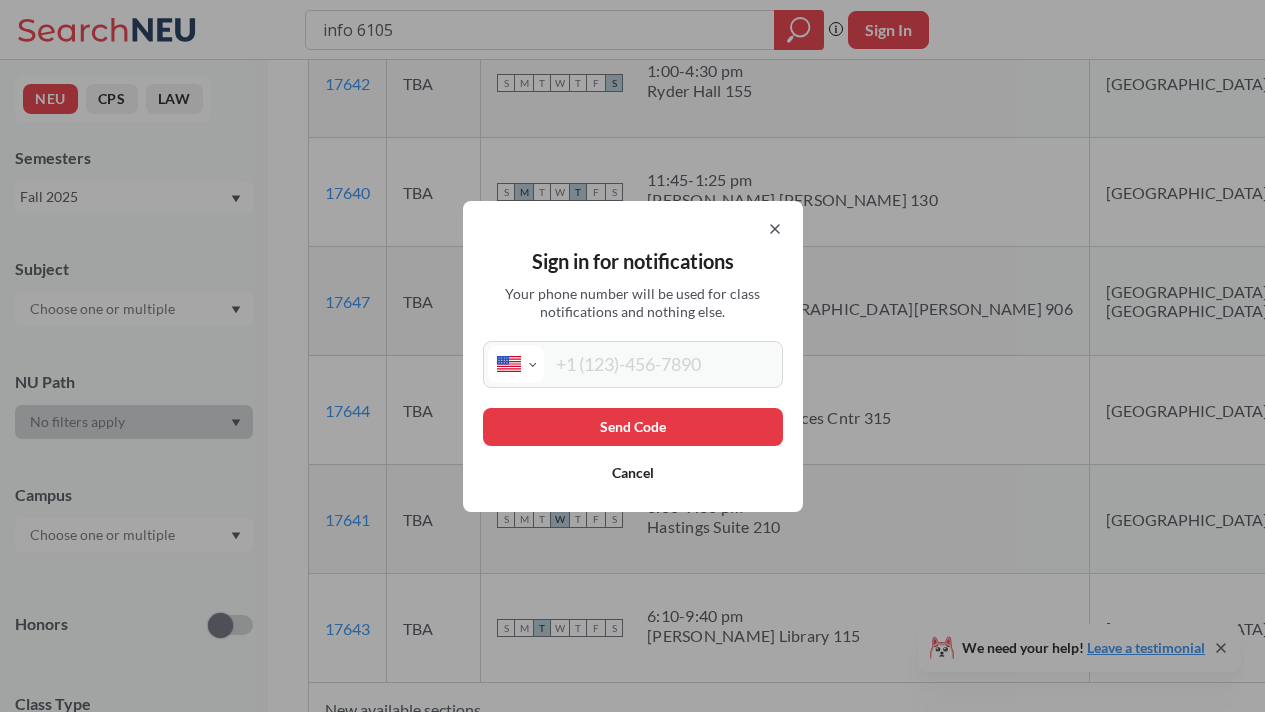 click at bounding box center [661, 364] 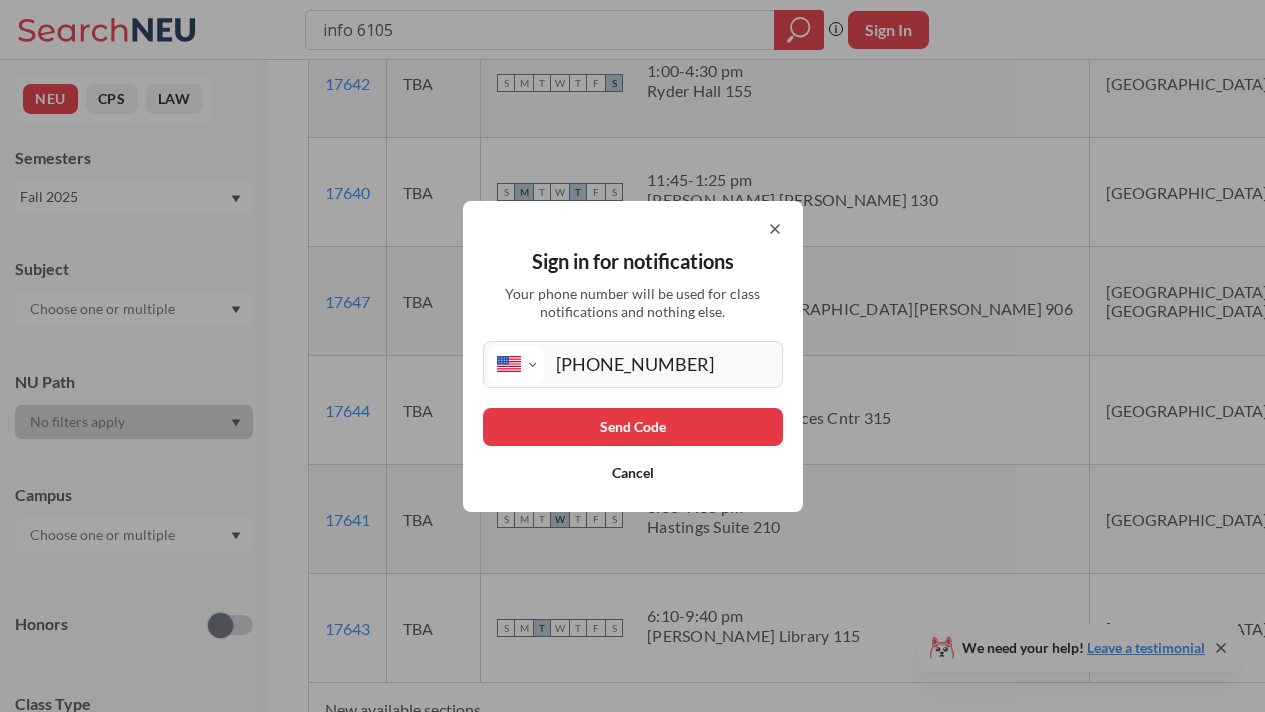 click on "Send Code" at bounding box center [633, 427] 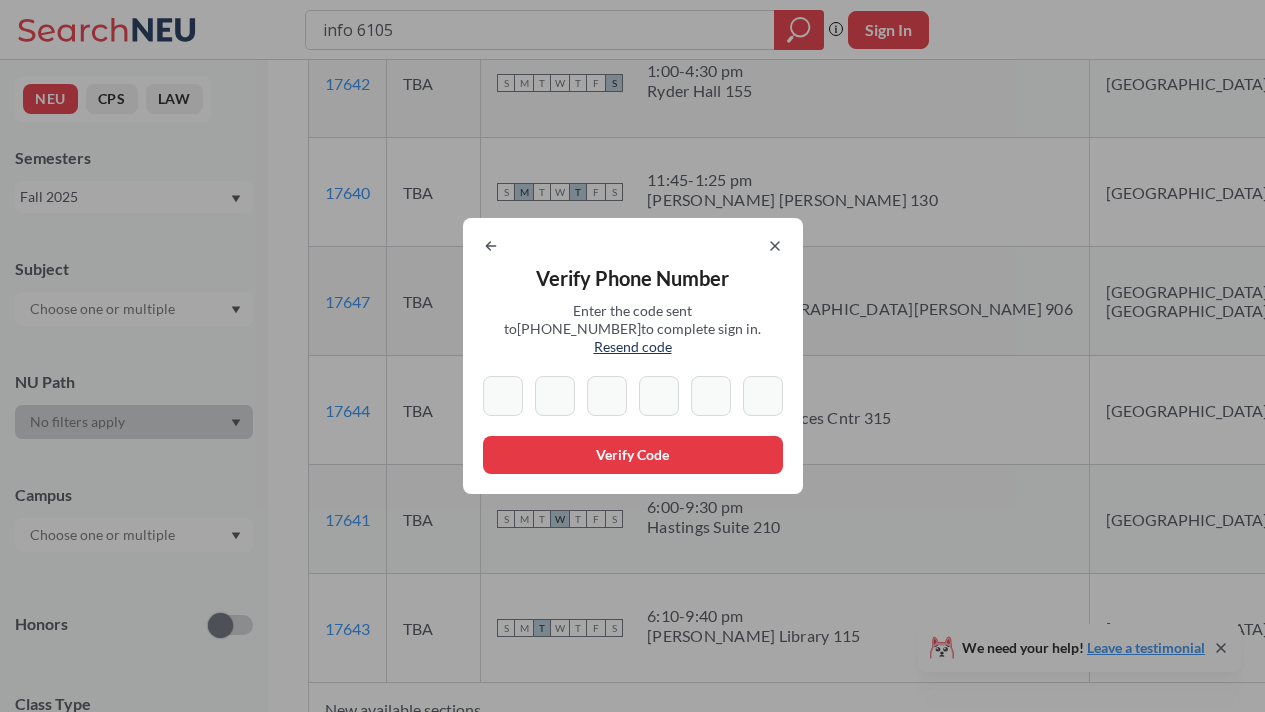 paste on "5" 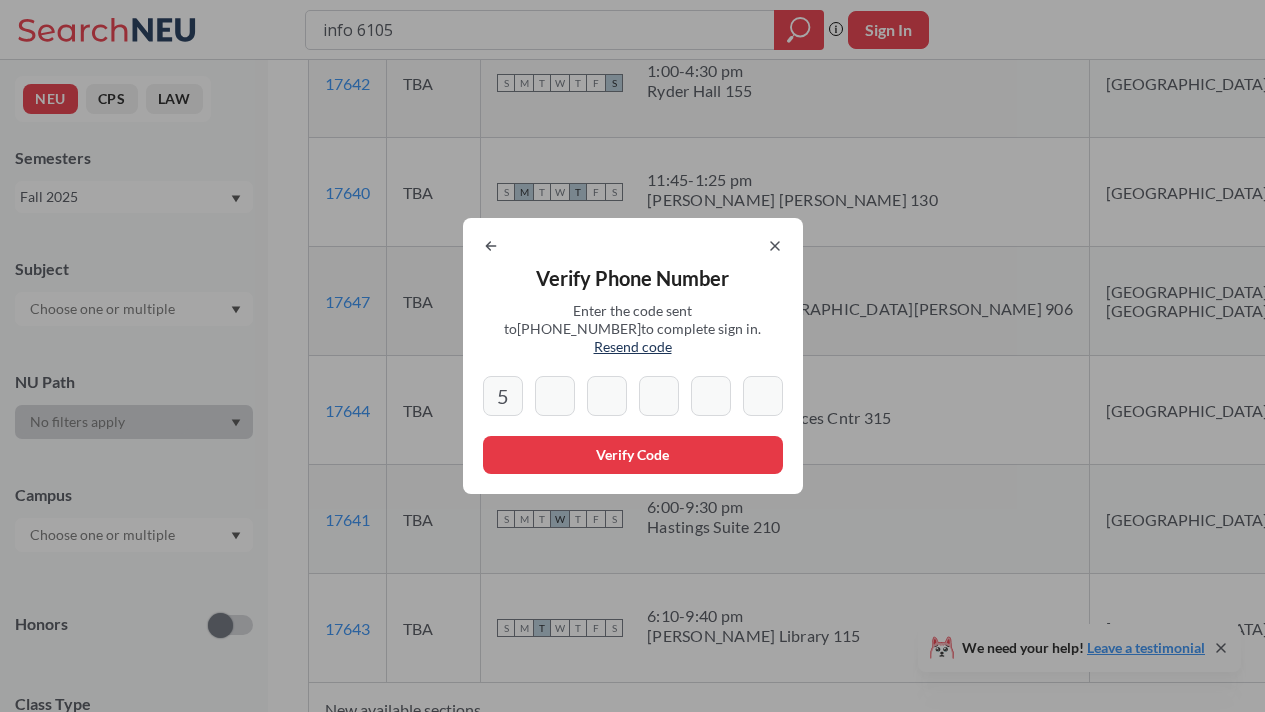 type on "9" 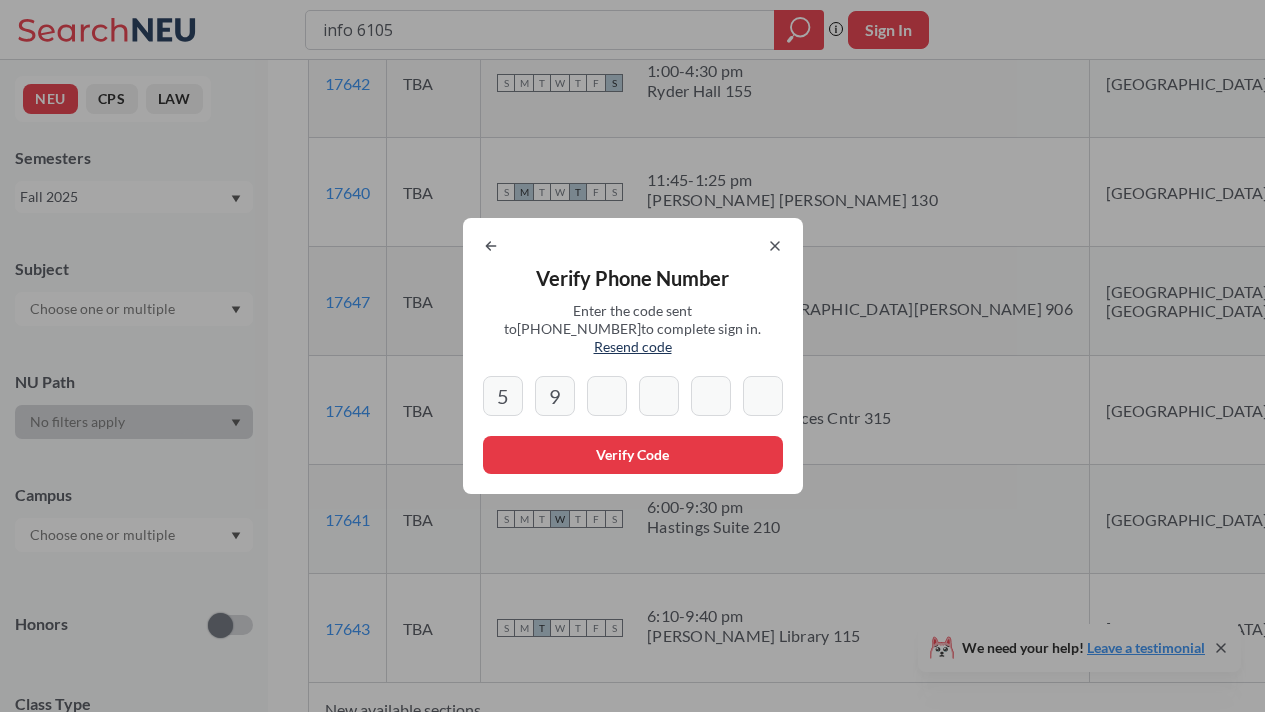 type on "3" 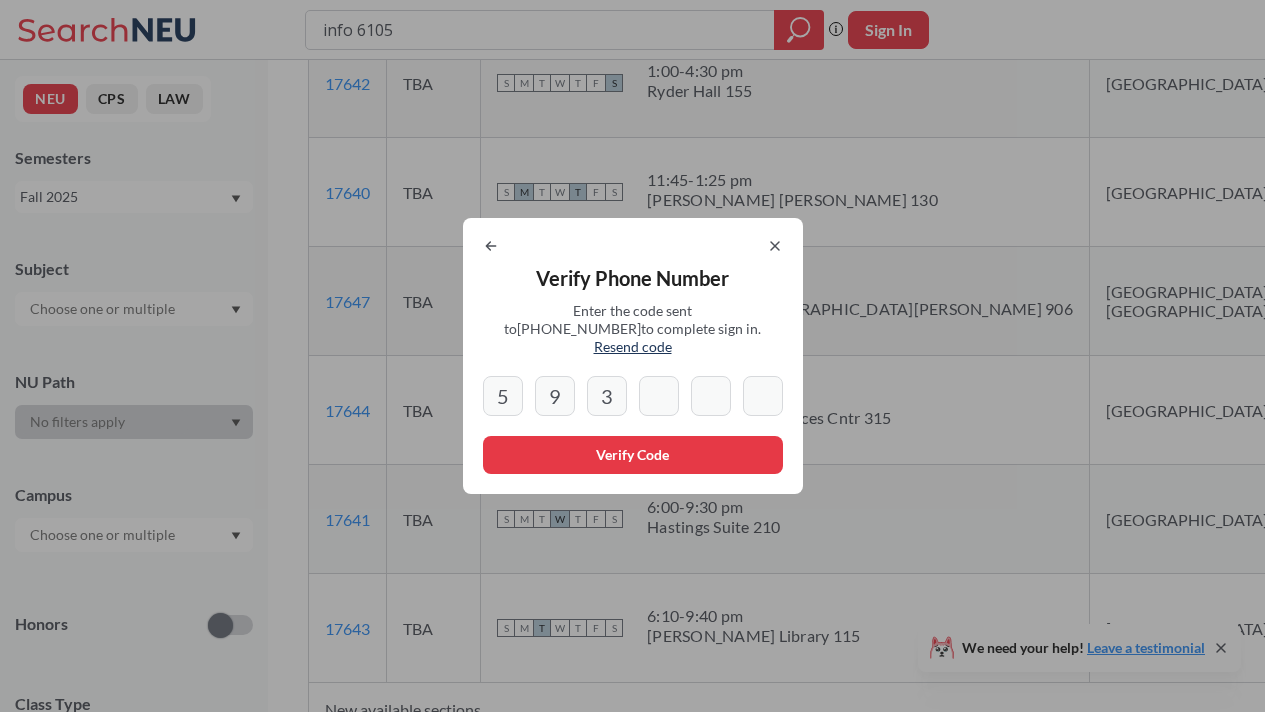 type on "8" 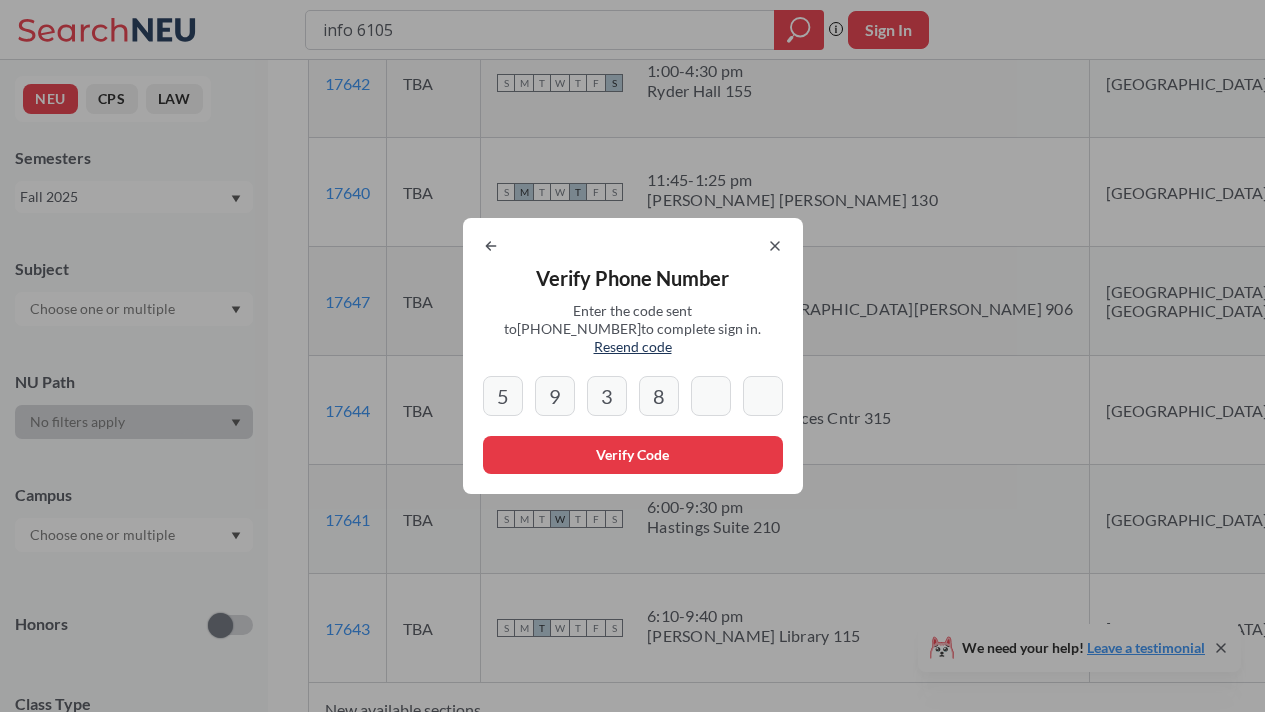type on "0" 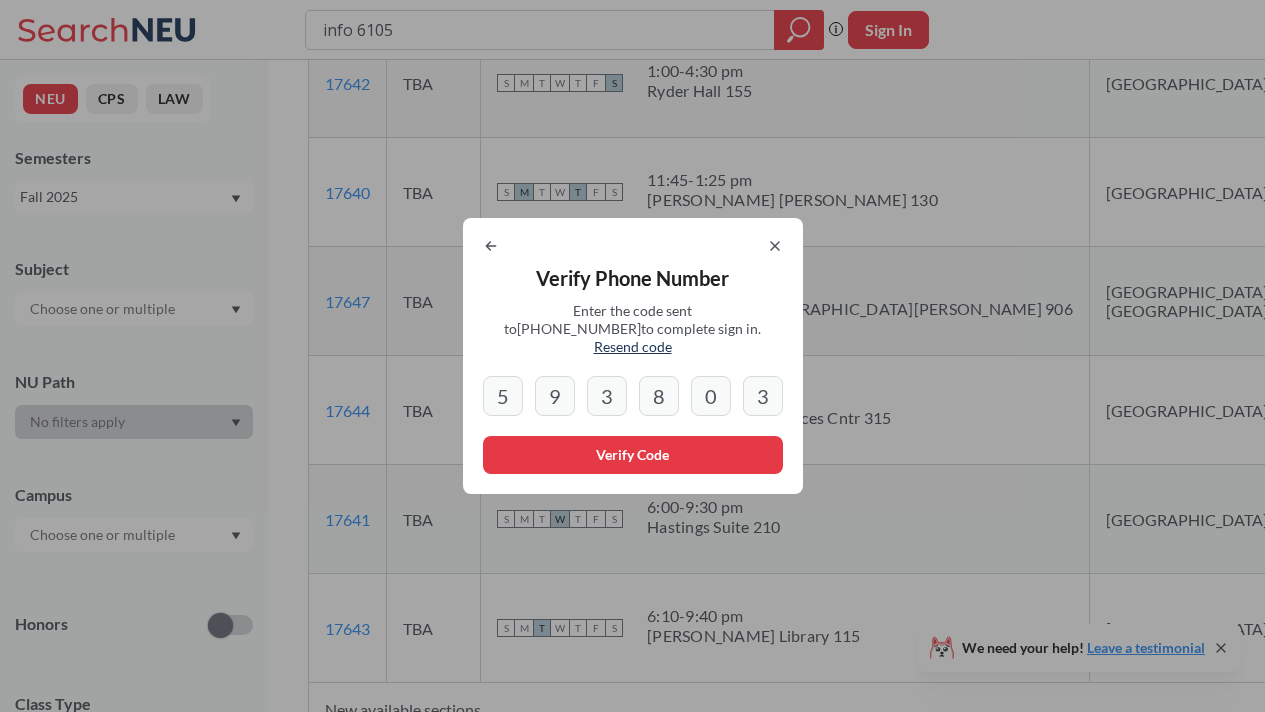 type on "3" 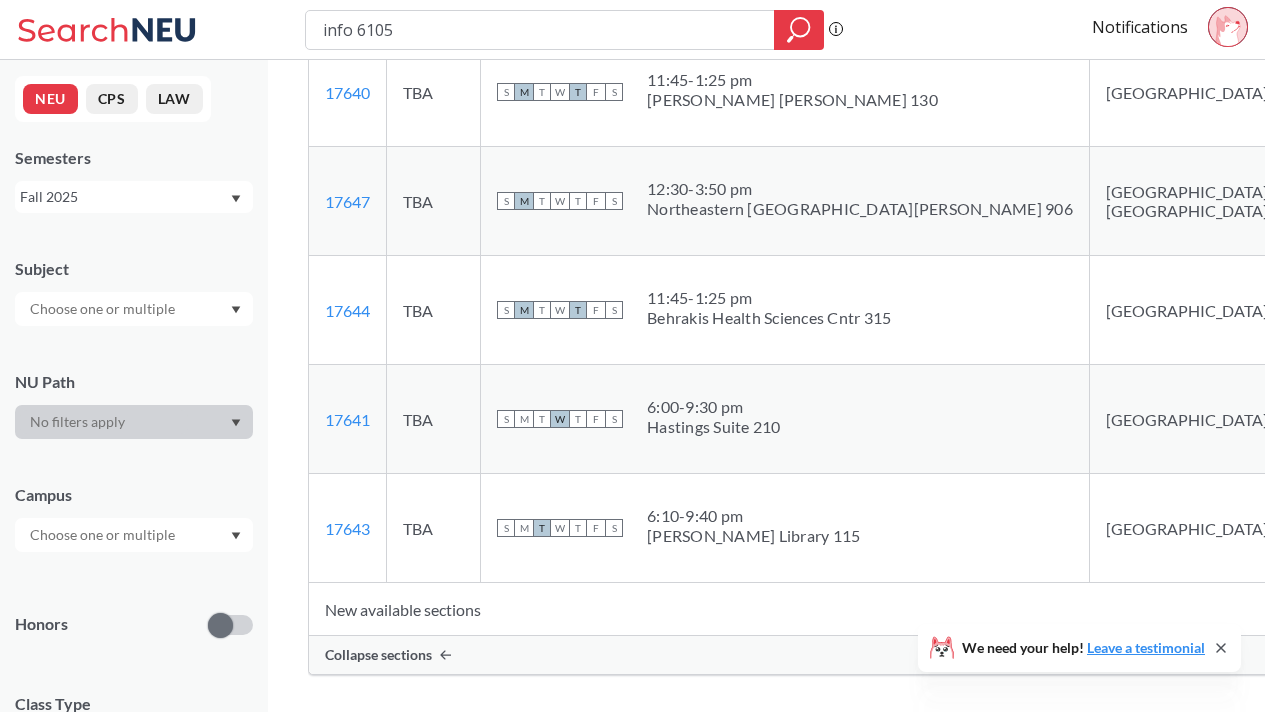 scroll, scrollTop: 1203, scrollLeft: 0, axis: vertical 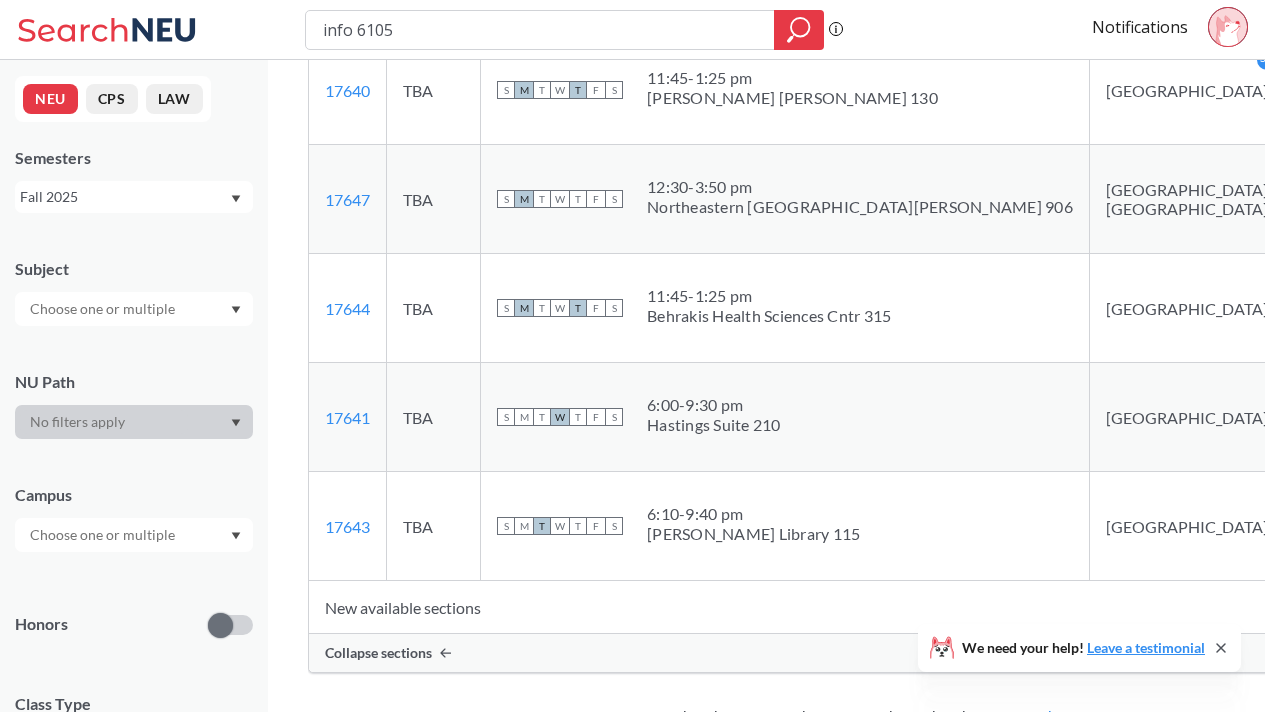 click at bounding box center (1410, 90) 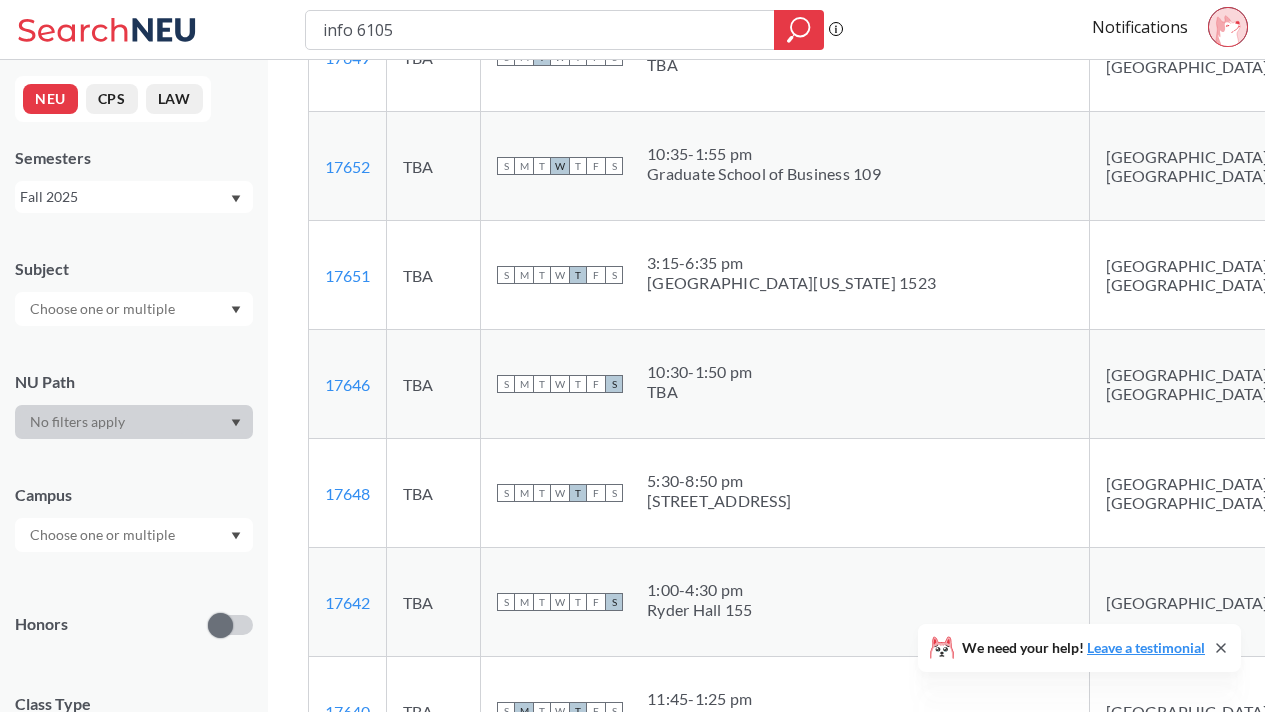 scroll, scrollTop: 583, scrollLeft: 0, axis: vertical 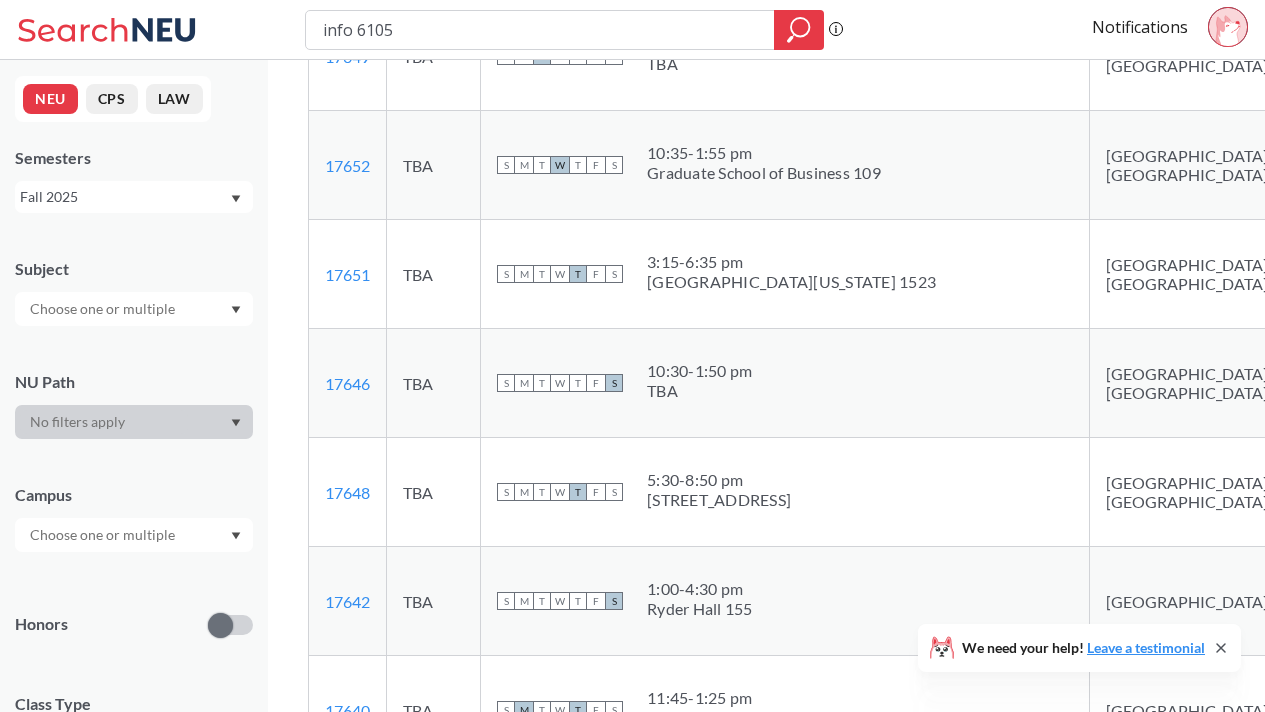 click 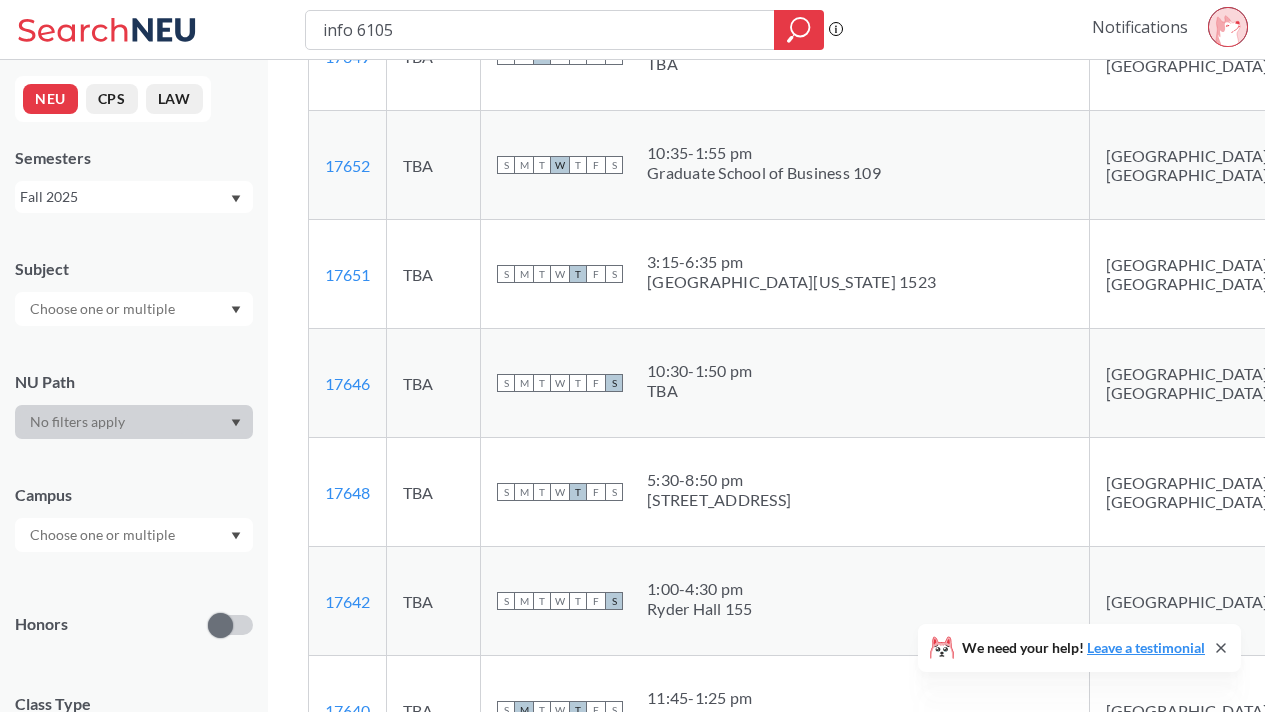 click on "Notifications" at bounding box center [1140, 27] 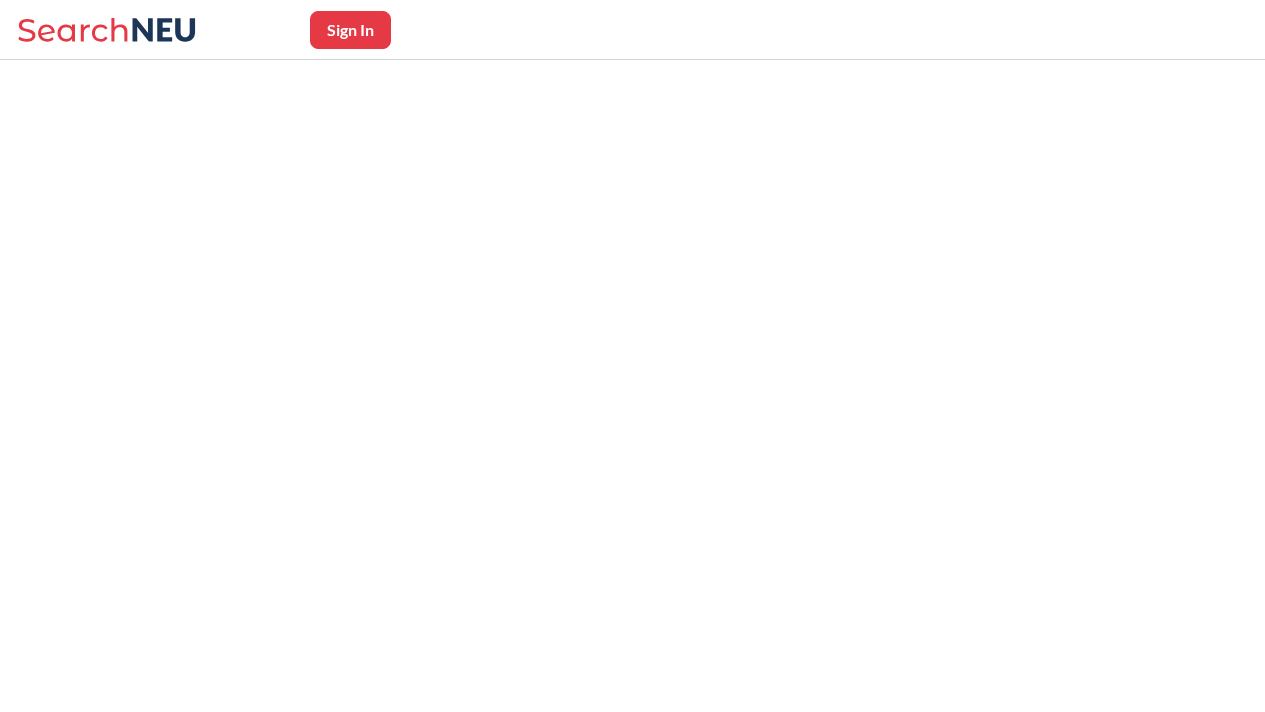 scroll, scrollTop: 0, scrollLeft: 0, axis: both 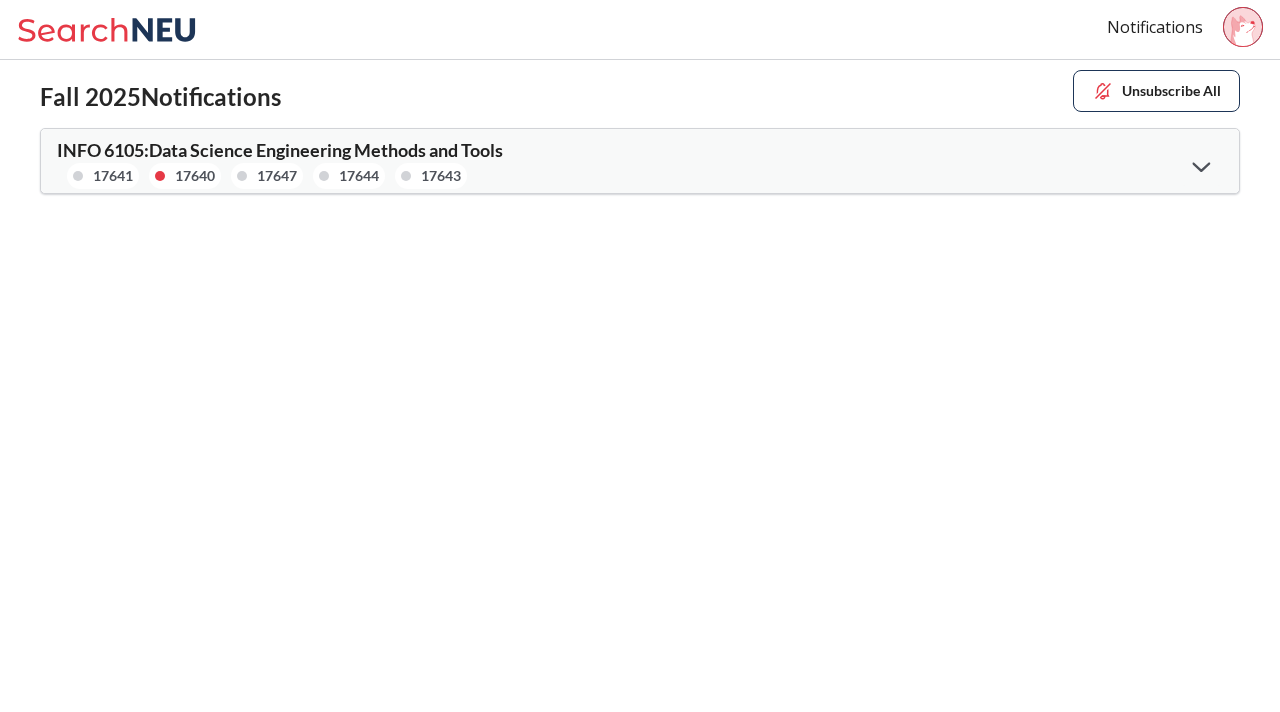 click at bounding box center (1201, 165) 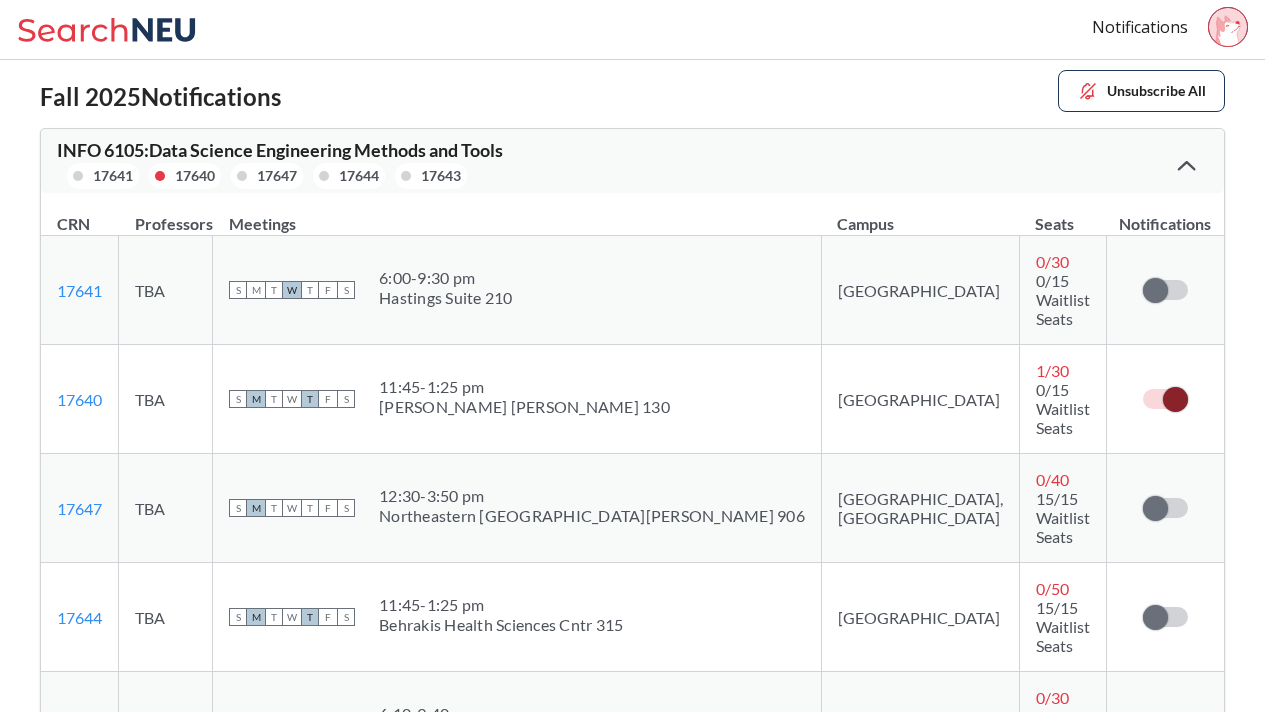 scroll, scrollTop: 34, scrollLeft: 0, axis: vertical 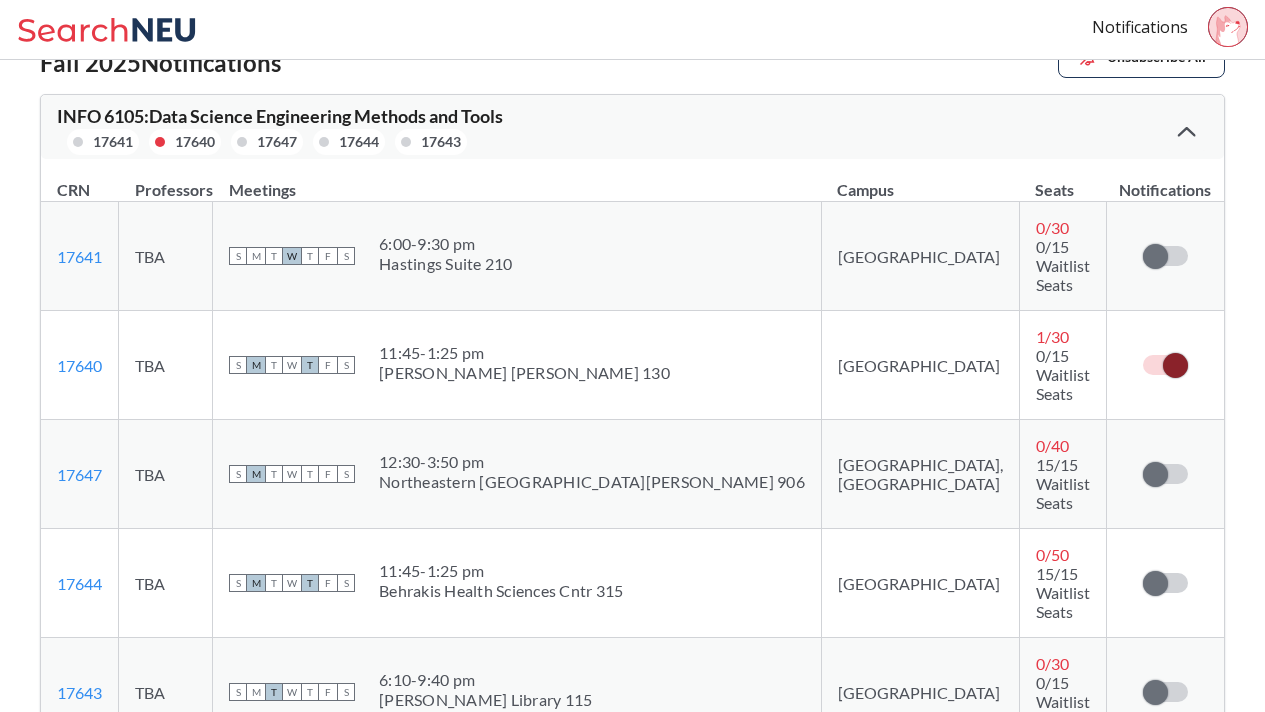 click 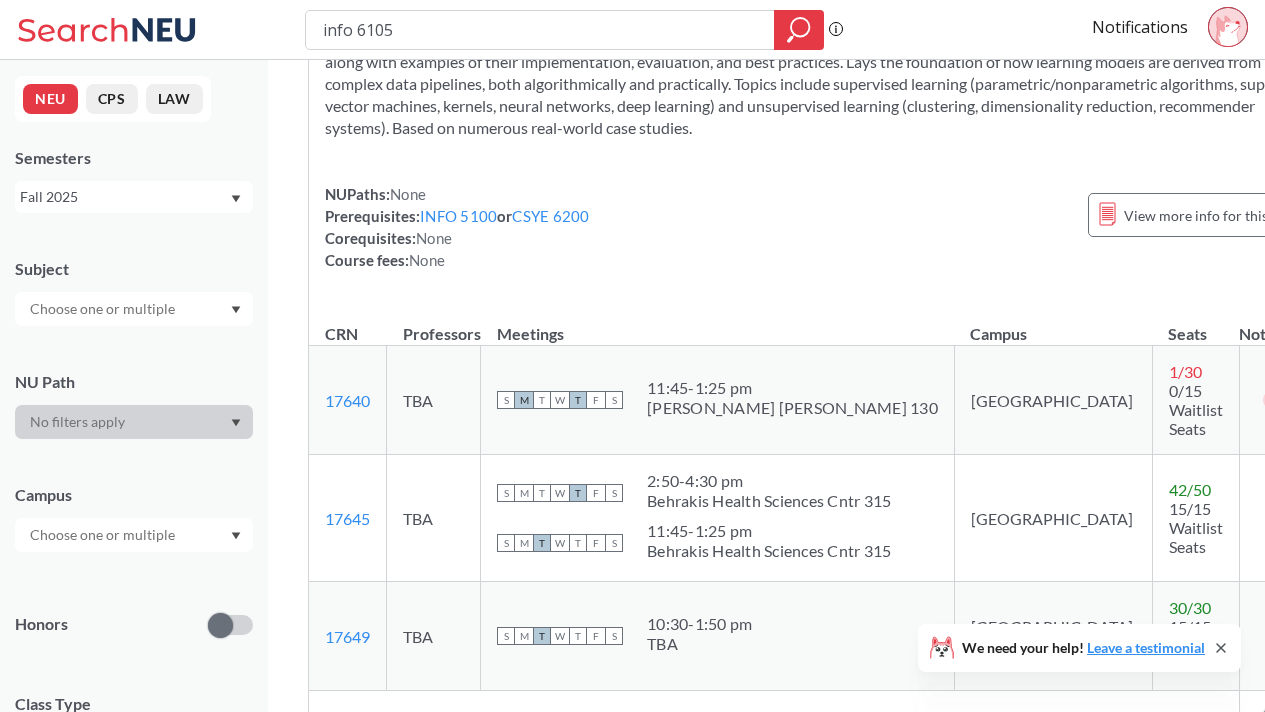 scroll, scrollTop: 290, scrollLeft: 0, axis: vertical 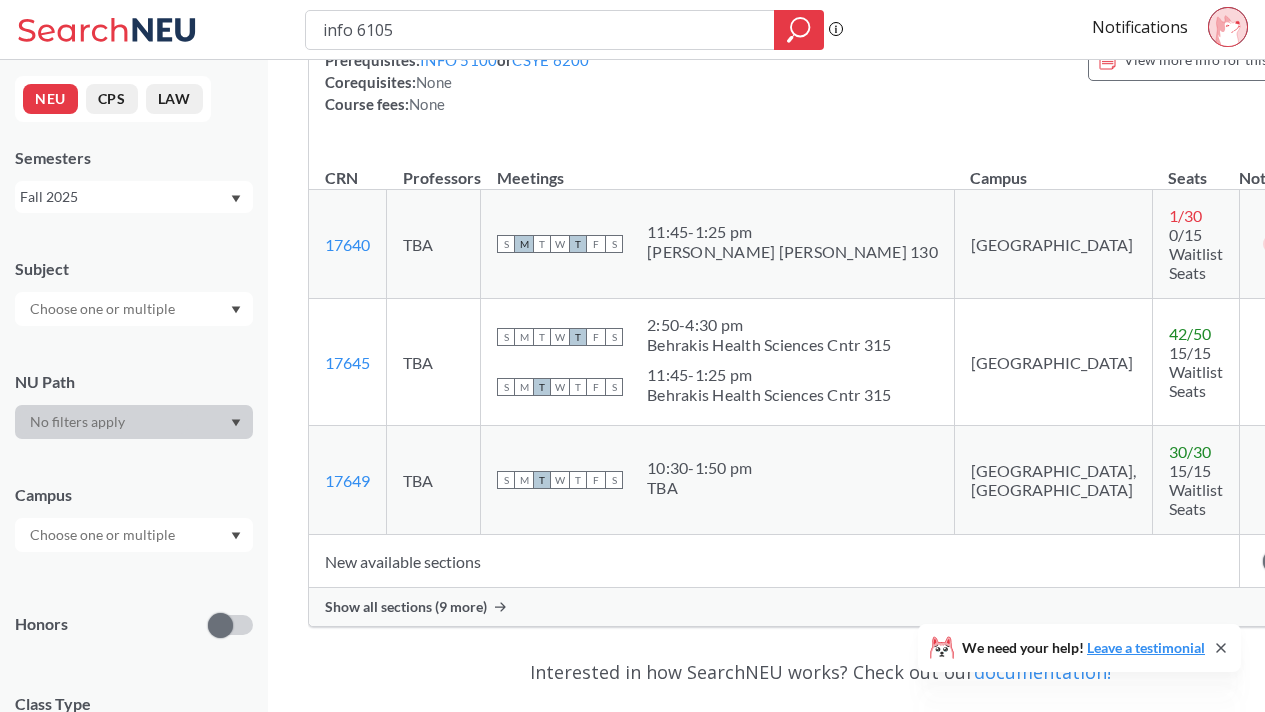 click on "View more info for this class" at bounding box center (1200, 59) 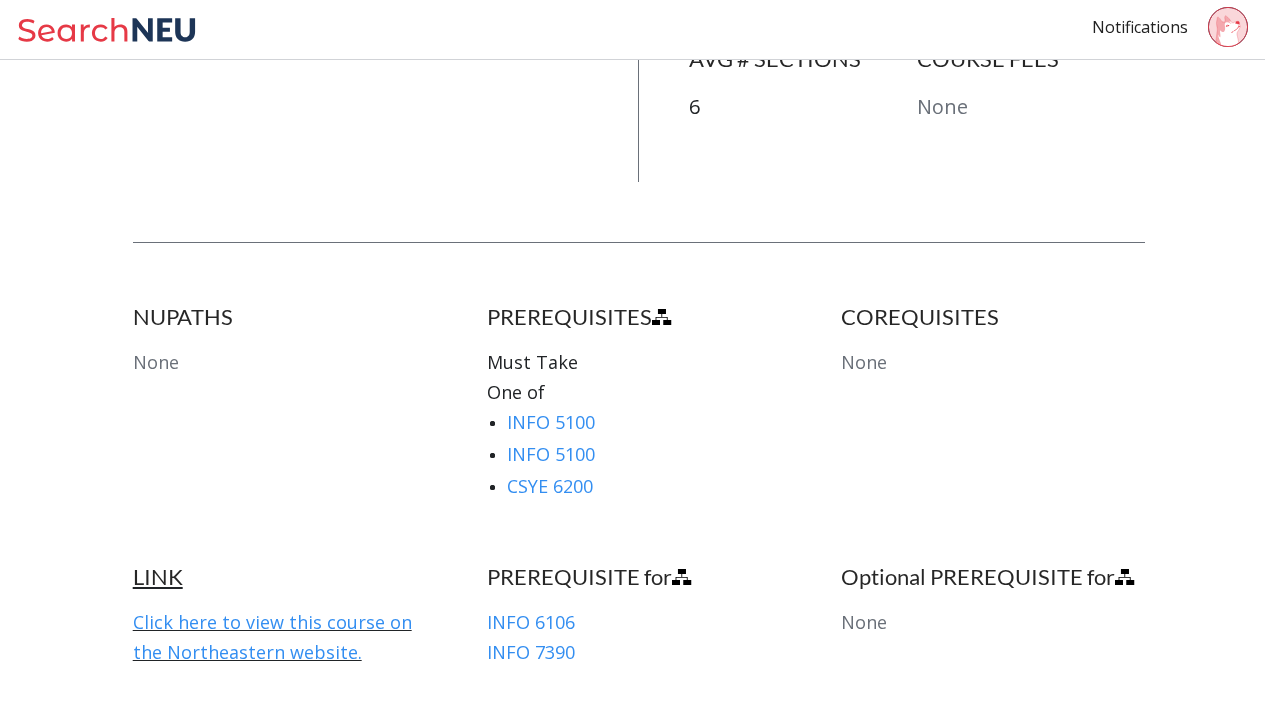 scroll, scrollTop: 0, scrollLeft: 0, axis: both 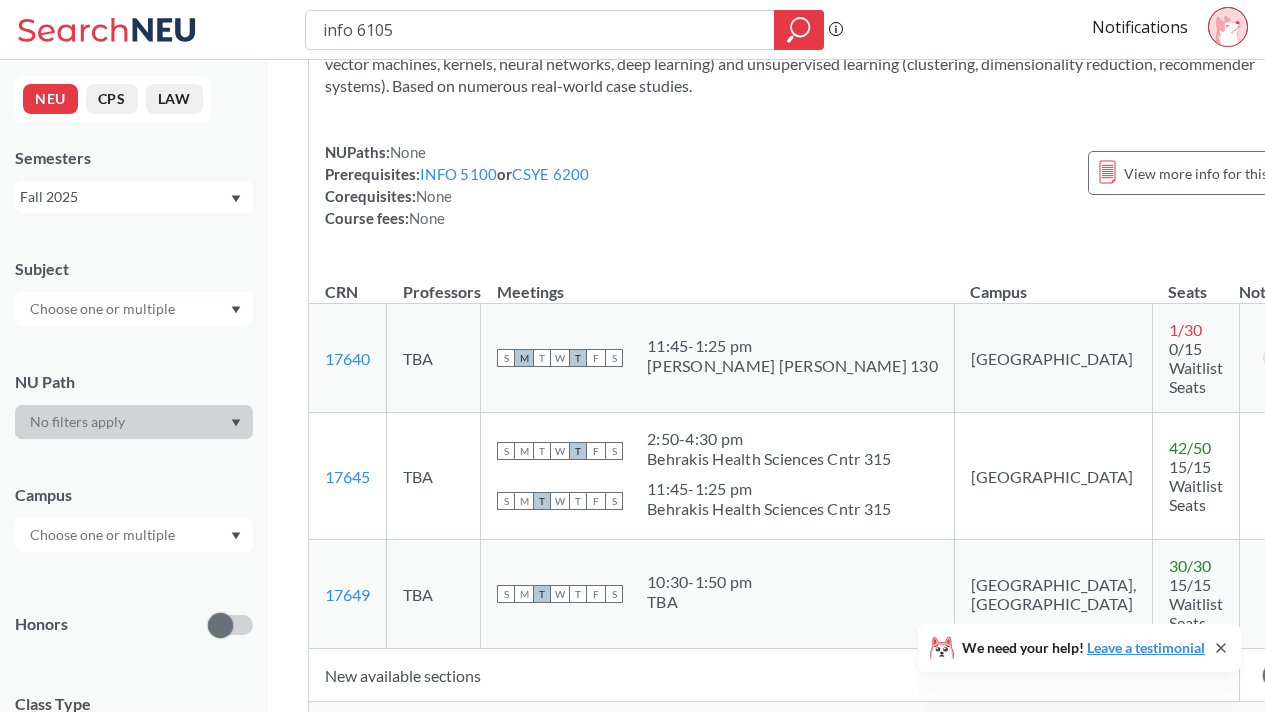 drag, startPoint x: 449, startPoint y: 33, endPoint x: 147, endPoint y: 16, distance: 302.4781 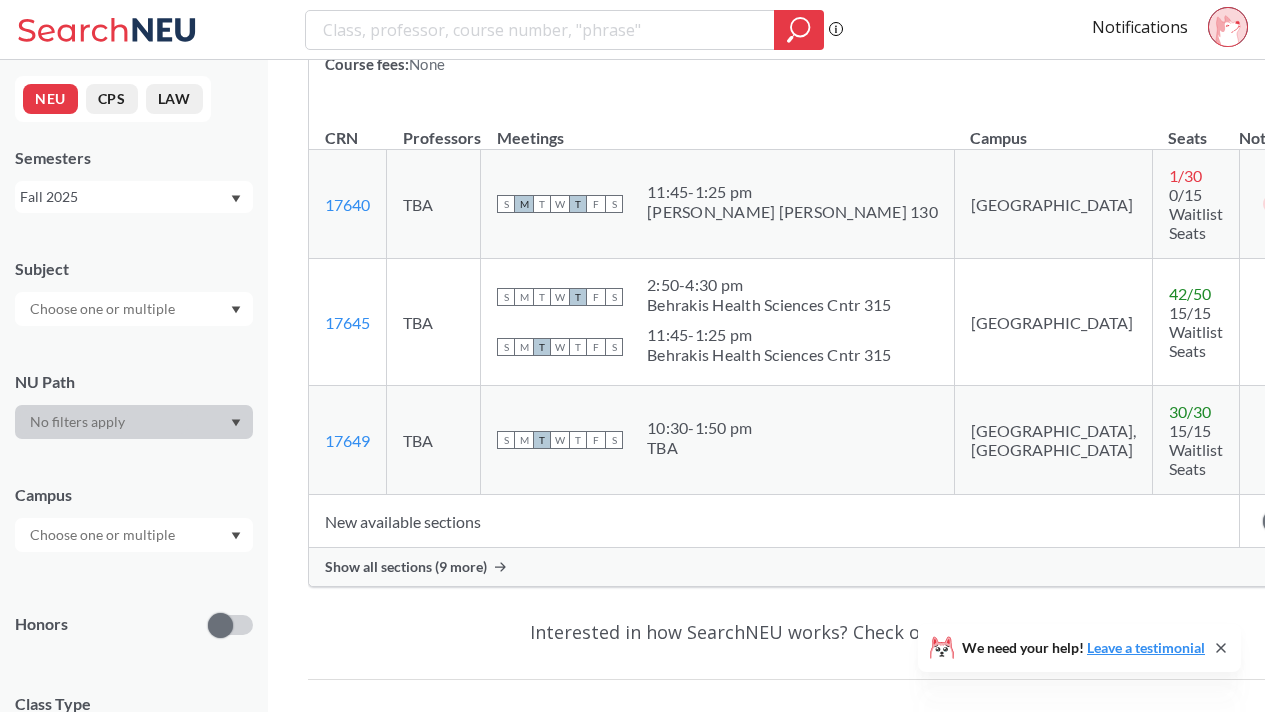 scroll, scrollTop: 571, scrollLeft: 0, axis: vertical 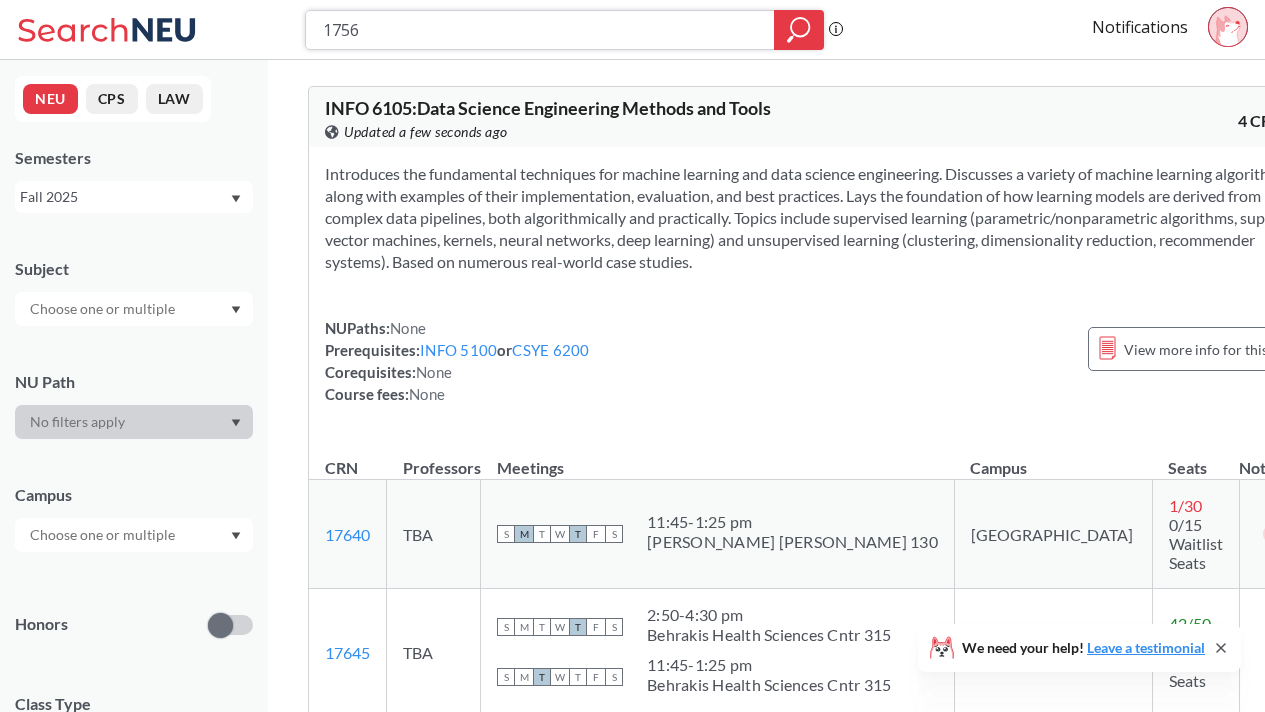 type on "17566" 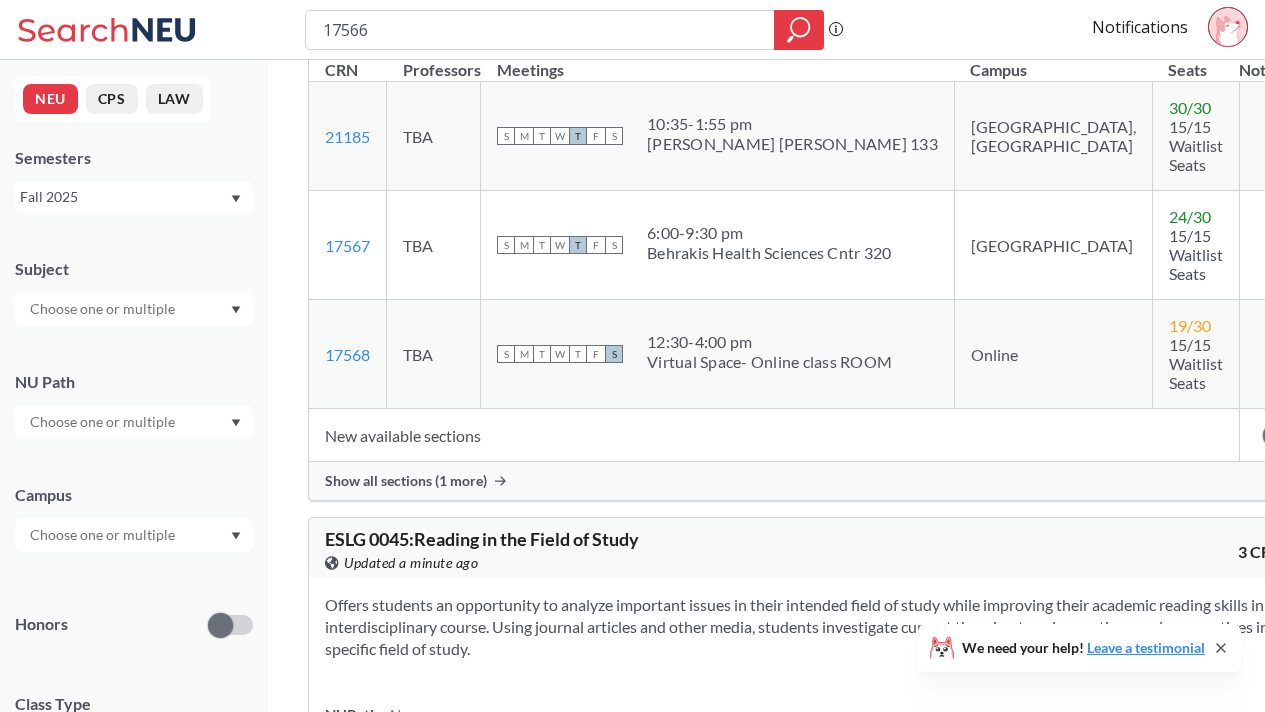 scroll, scrollTop: 509, scrollLeft: 0, axis: vertical 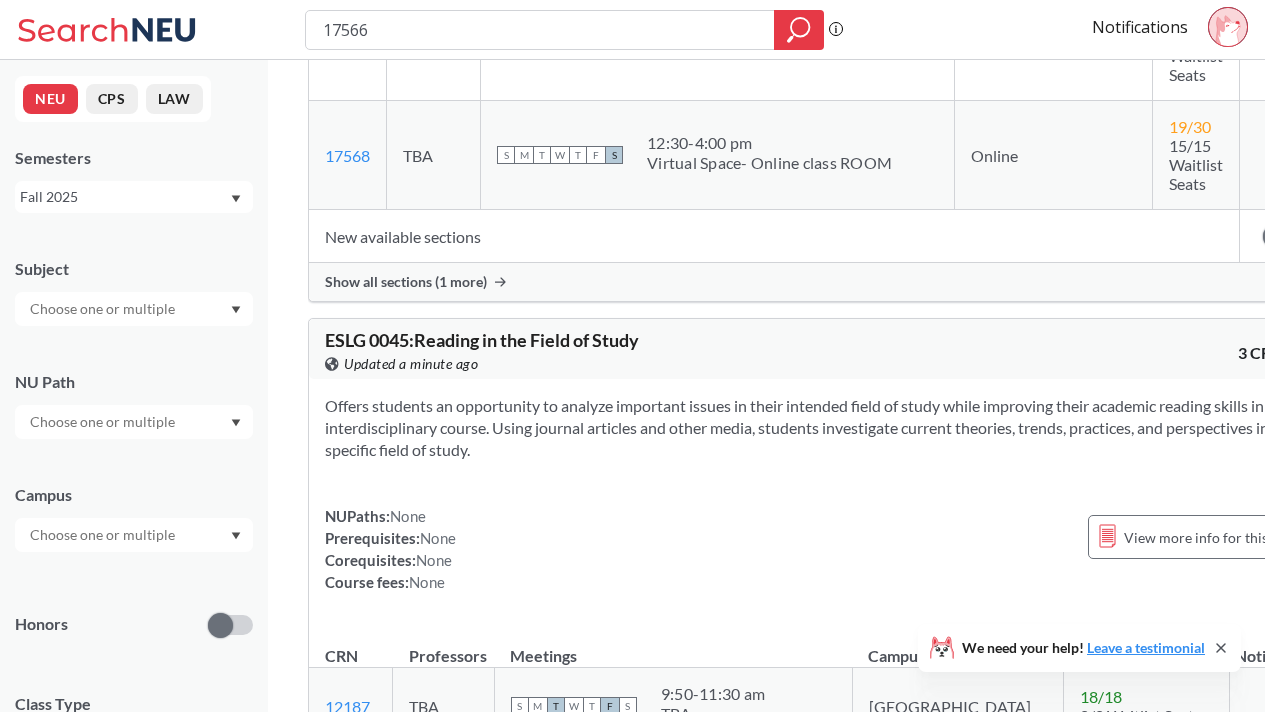 click on "Show all sections (1 more)" at bounding box center [820, 282] 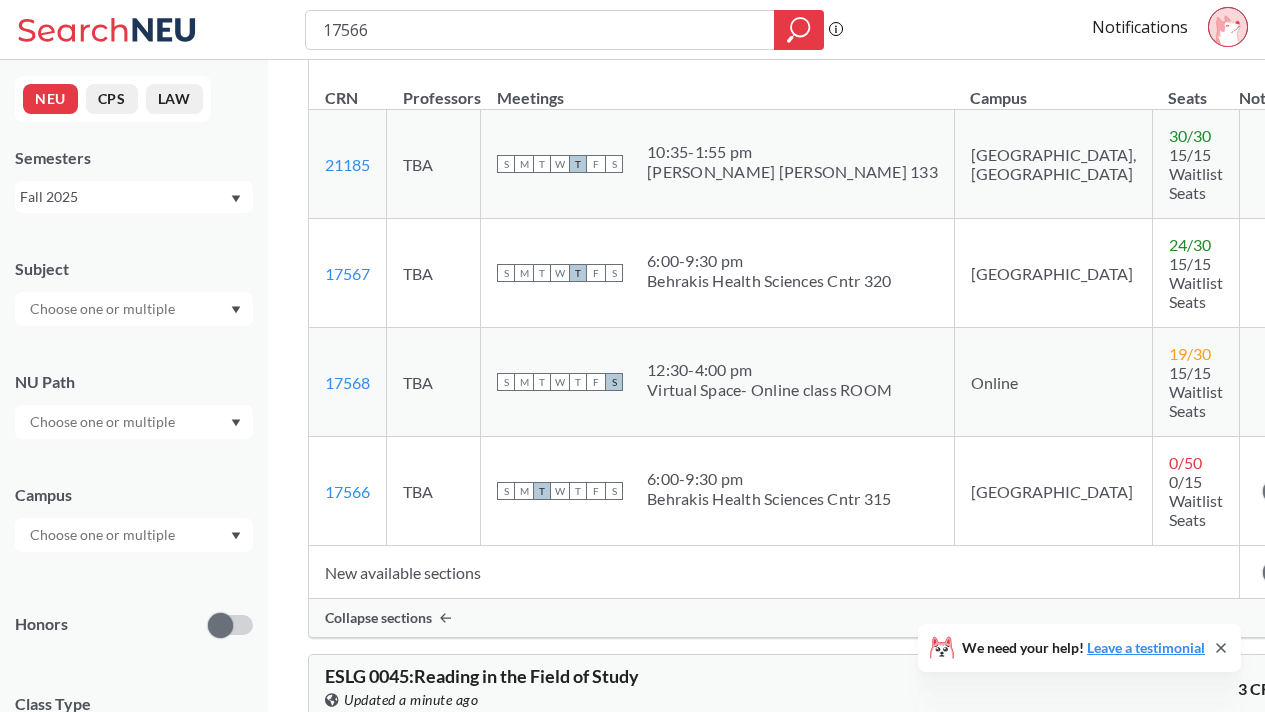 scroll, scrollTop: 534, scrollLeft: 0, axis: vertical 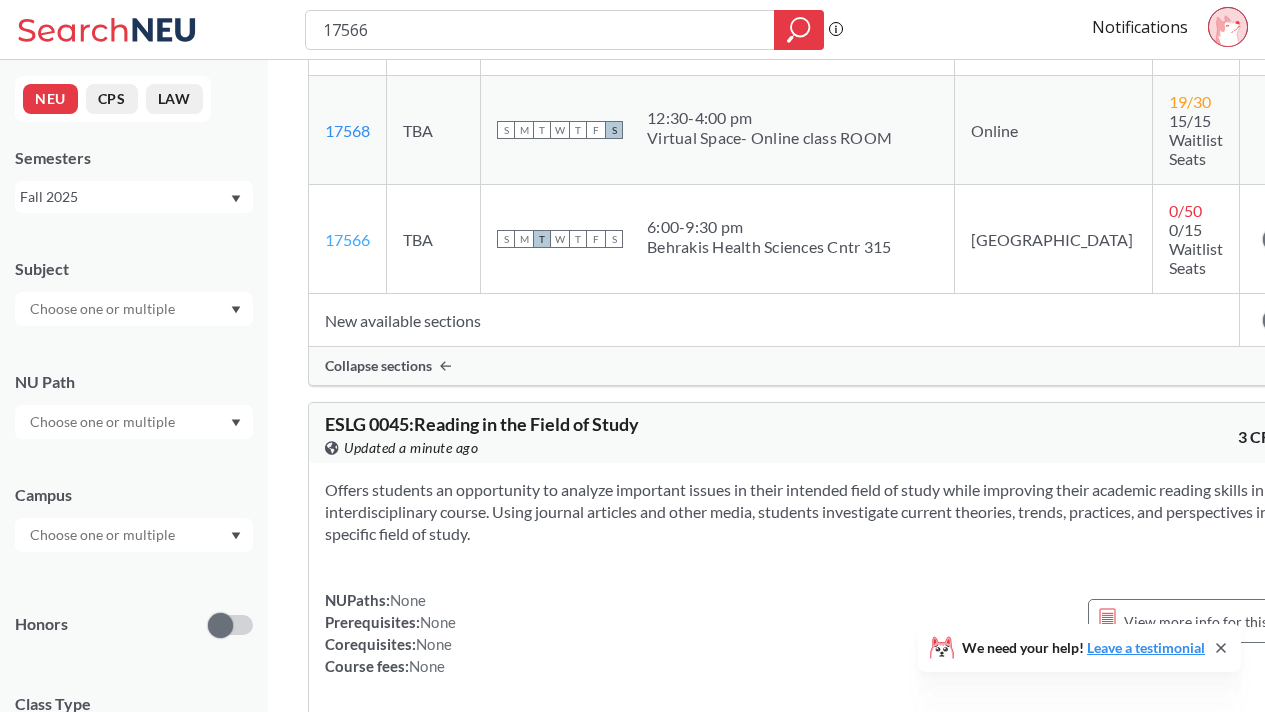 click on "17566" at bounding box center [347, 239] 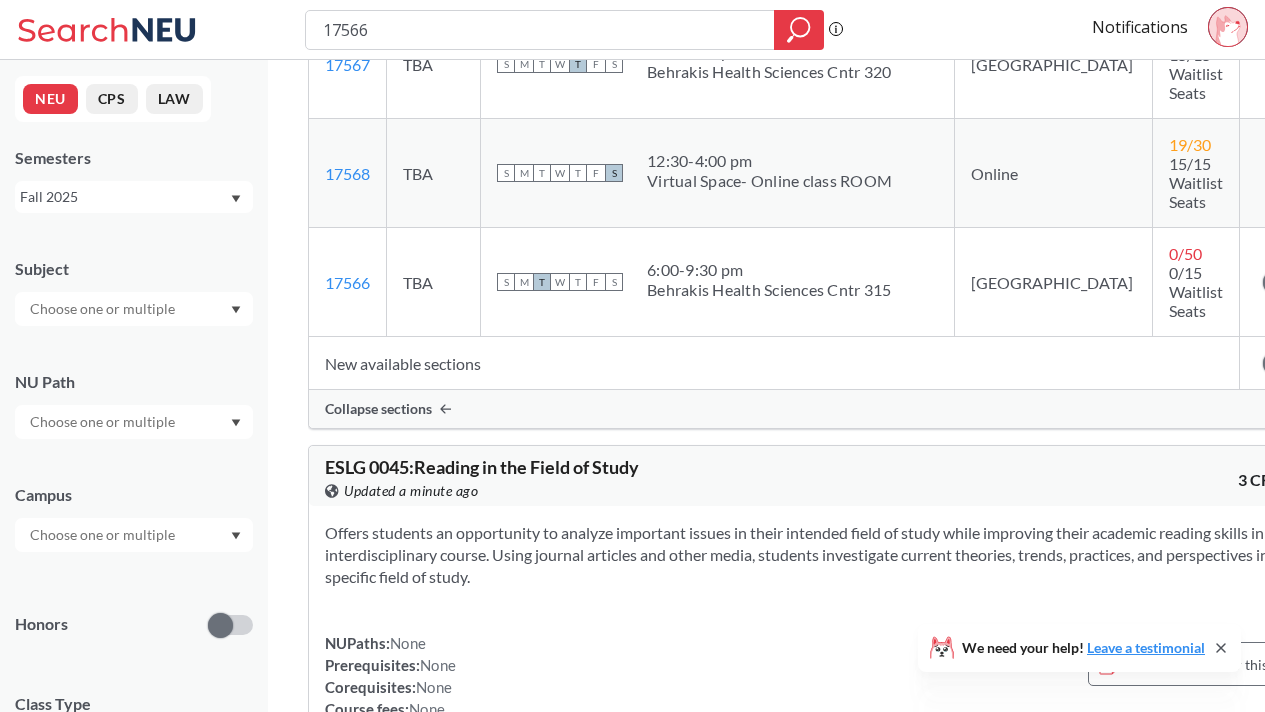 scroll, scrollTop: 486, scrollLeft: 0, axis: vertical 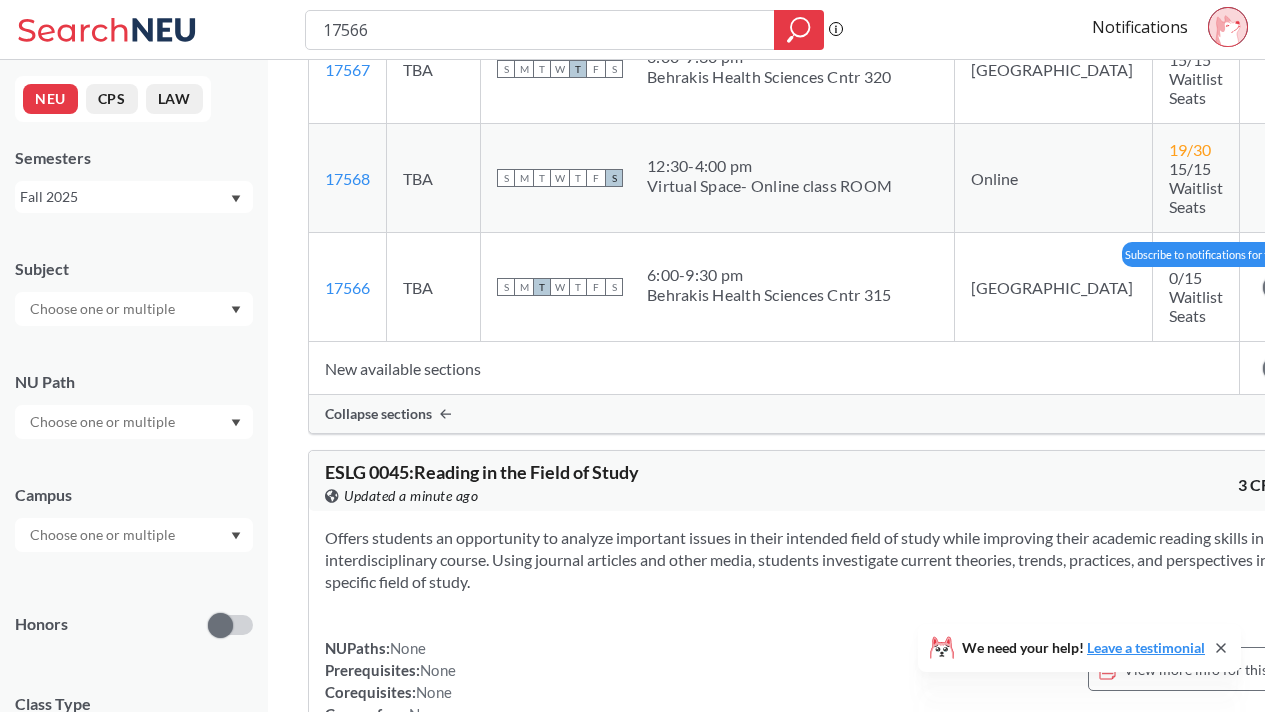 click at bounding box center [1275, 287] 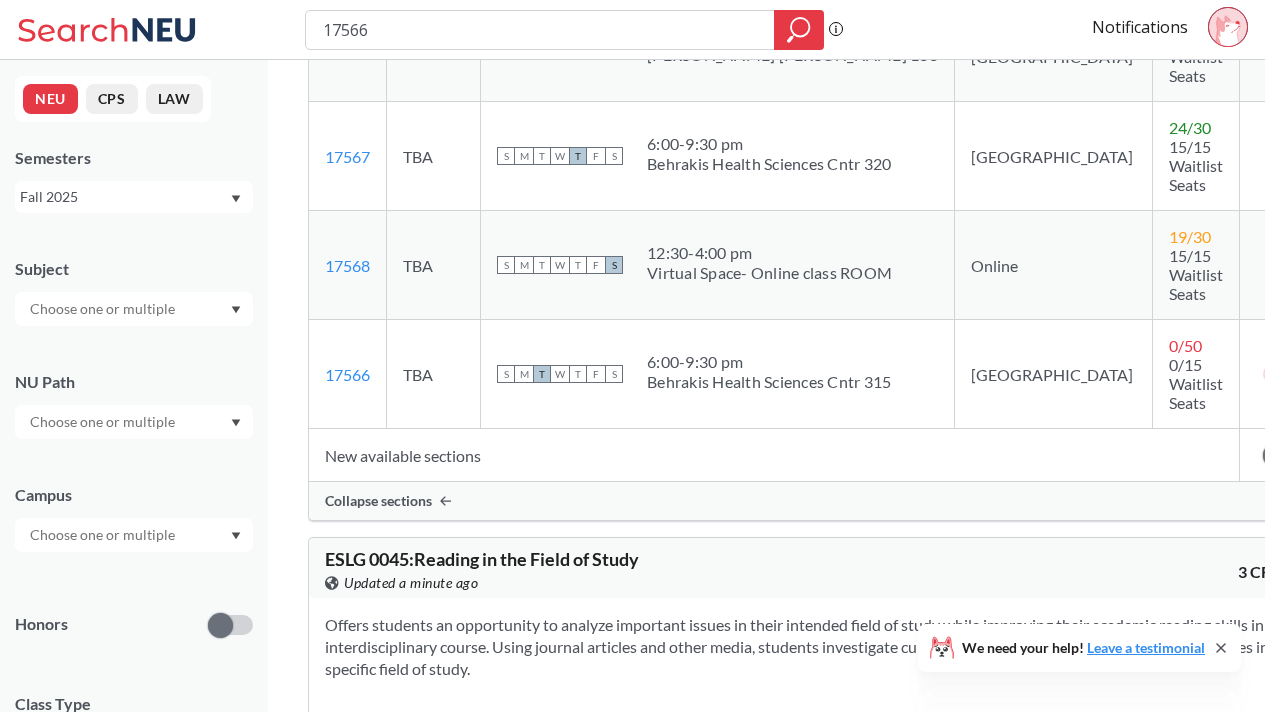 scroll, scrollTop: 491, scrollLeft: 0, axis: vertical 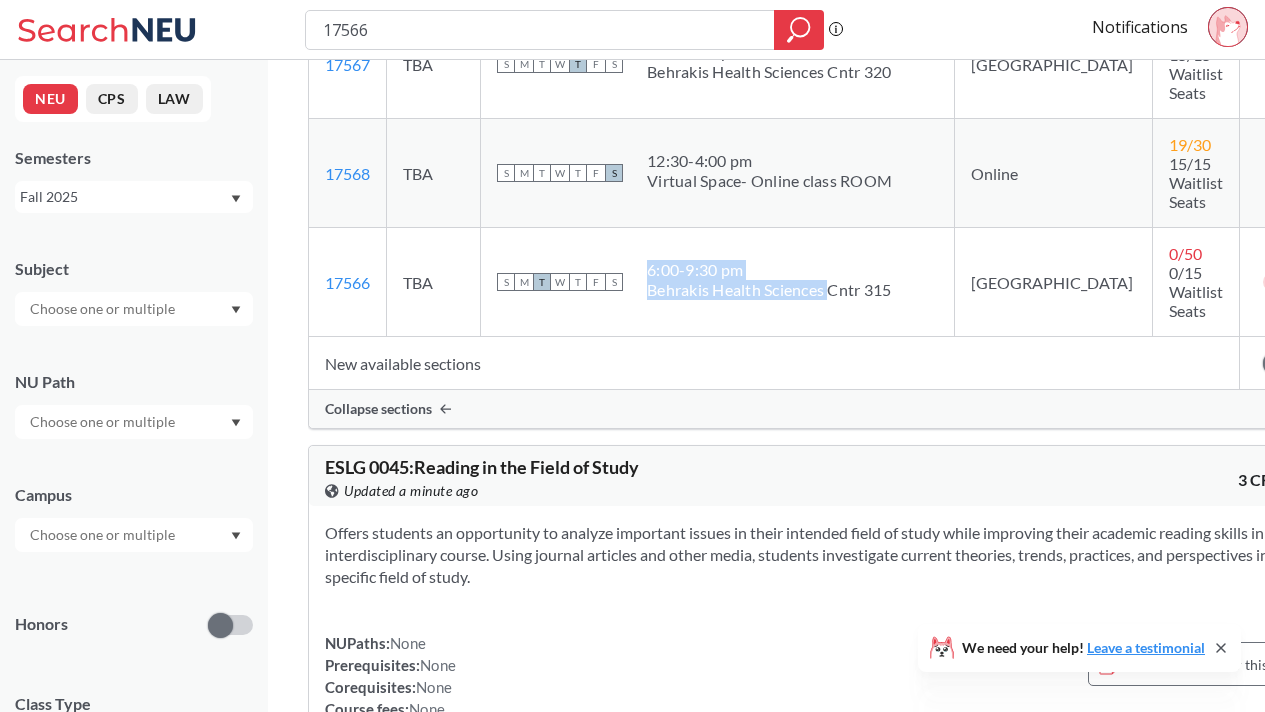 drag, startPoint x: 646, startPoint y: 313, endPoint x: 834, endPoint y: 313, distance: 188 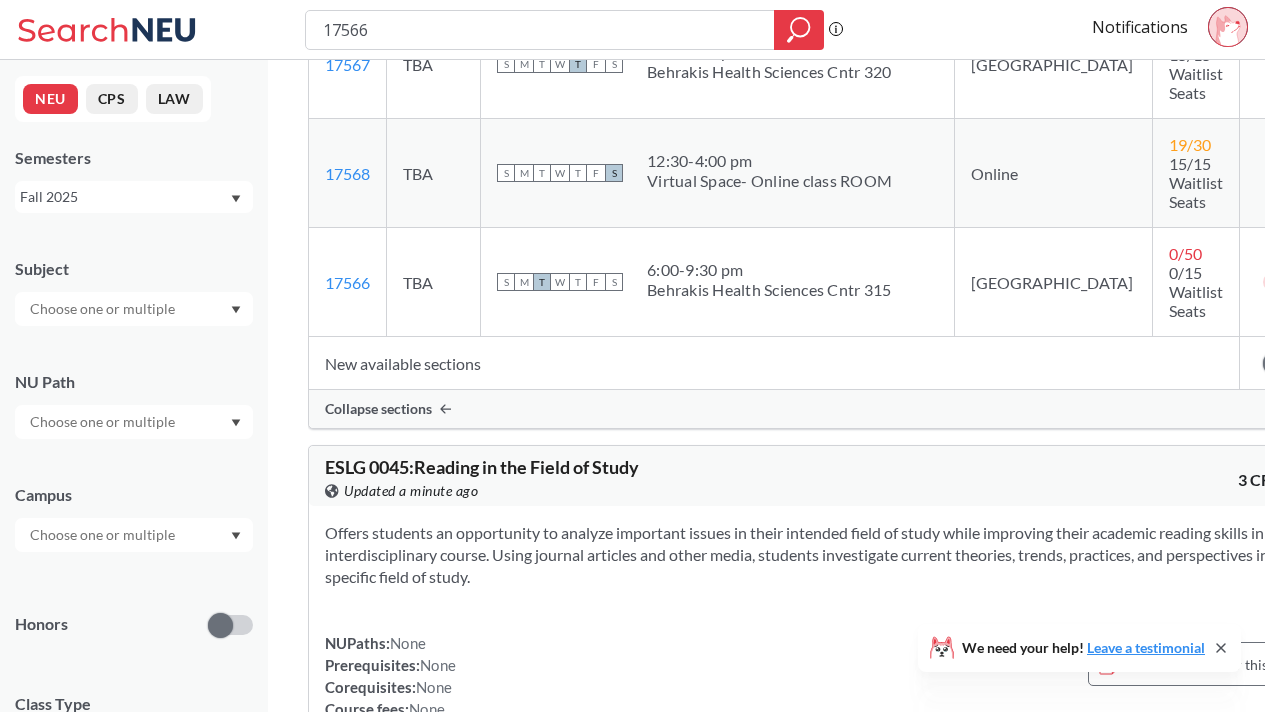 click on "Behrakis Health Sciences Cntr 315" at bounding box center (769, 290) 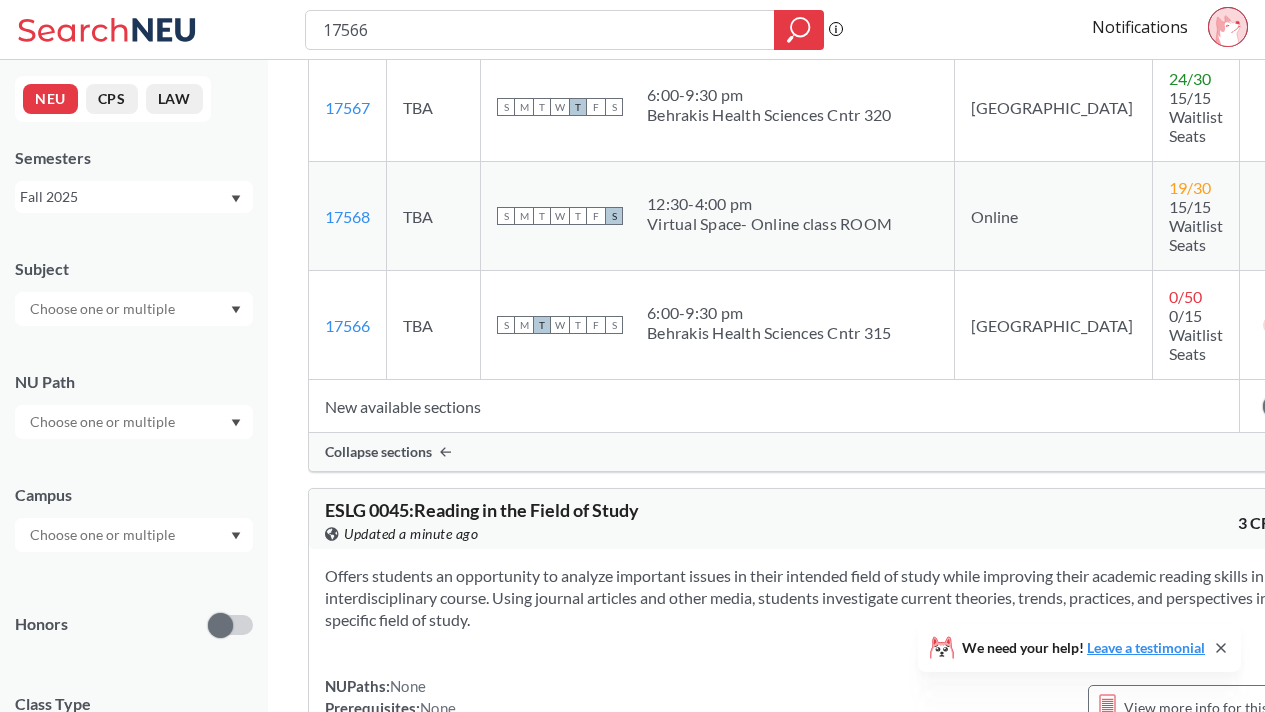 scroll, scrollTop: 585, scrollLeft: 0, axis: vertical 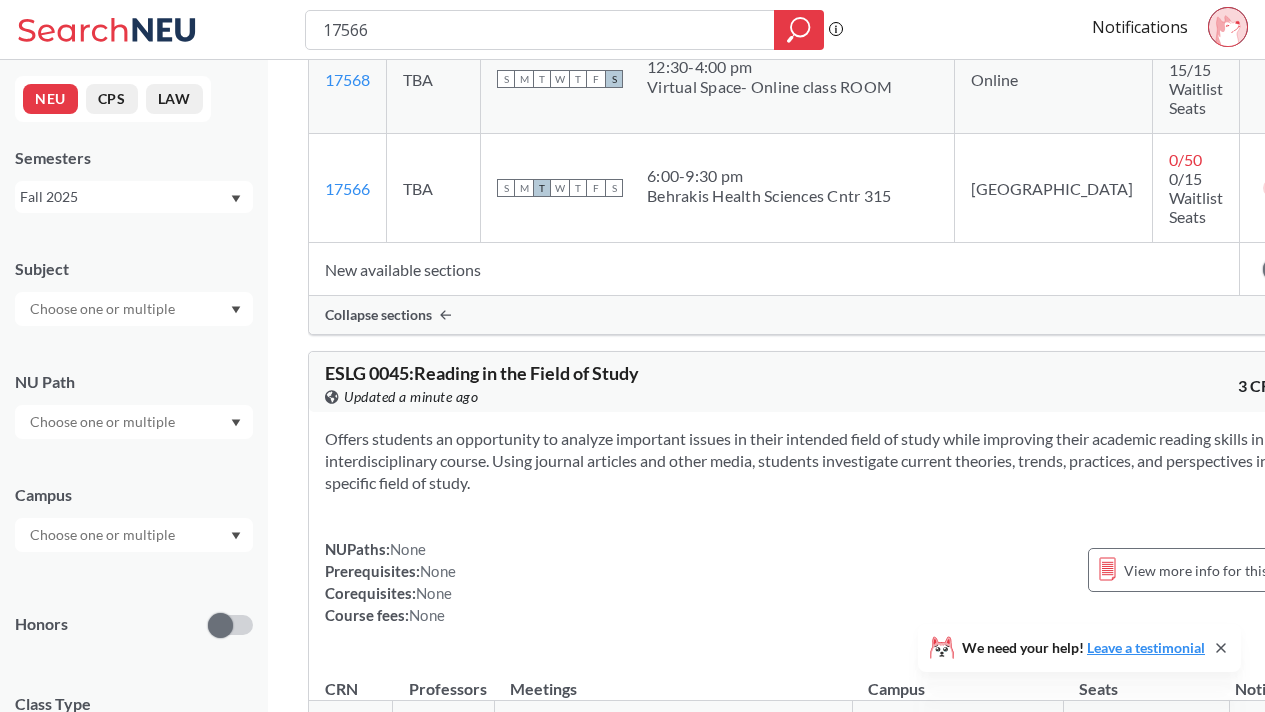 click 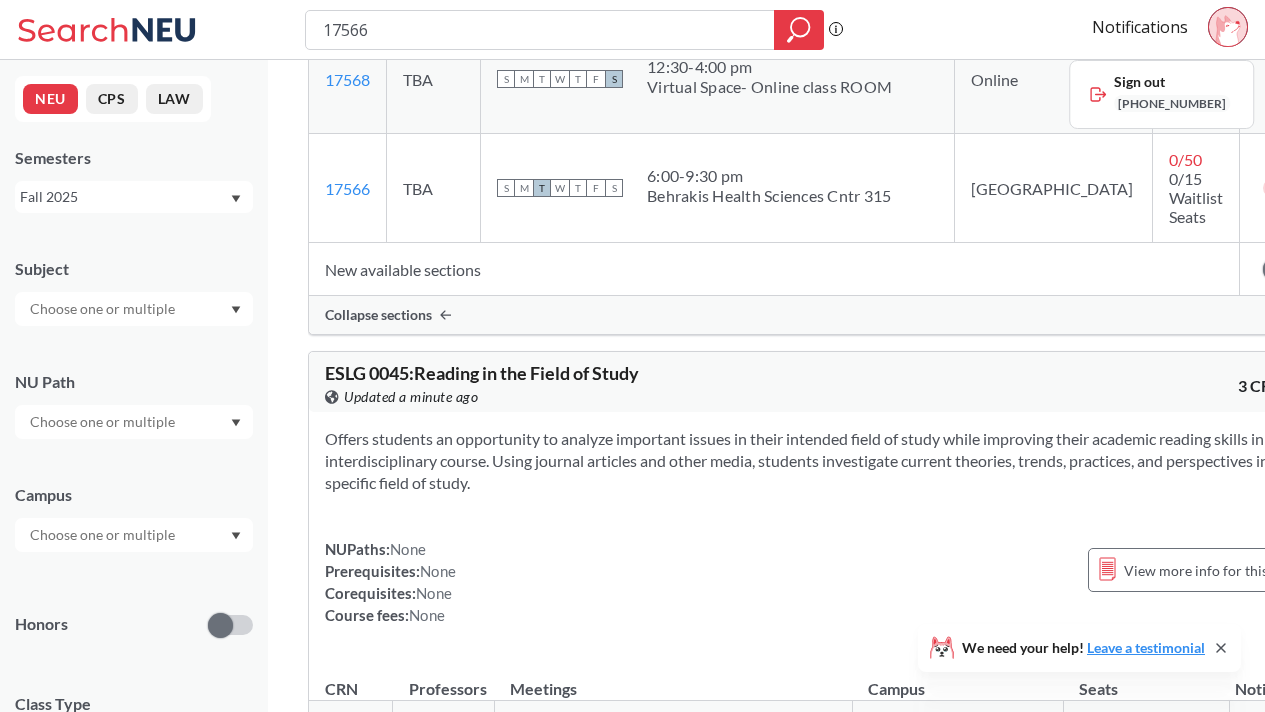 scroll, scrollTop: 0, scrollLeft: 0, axis: both 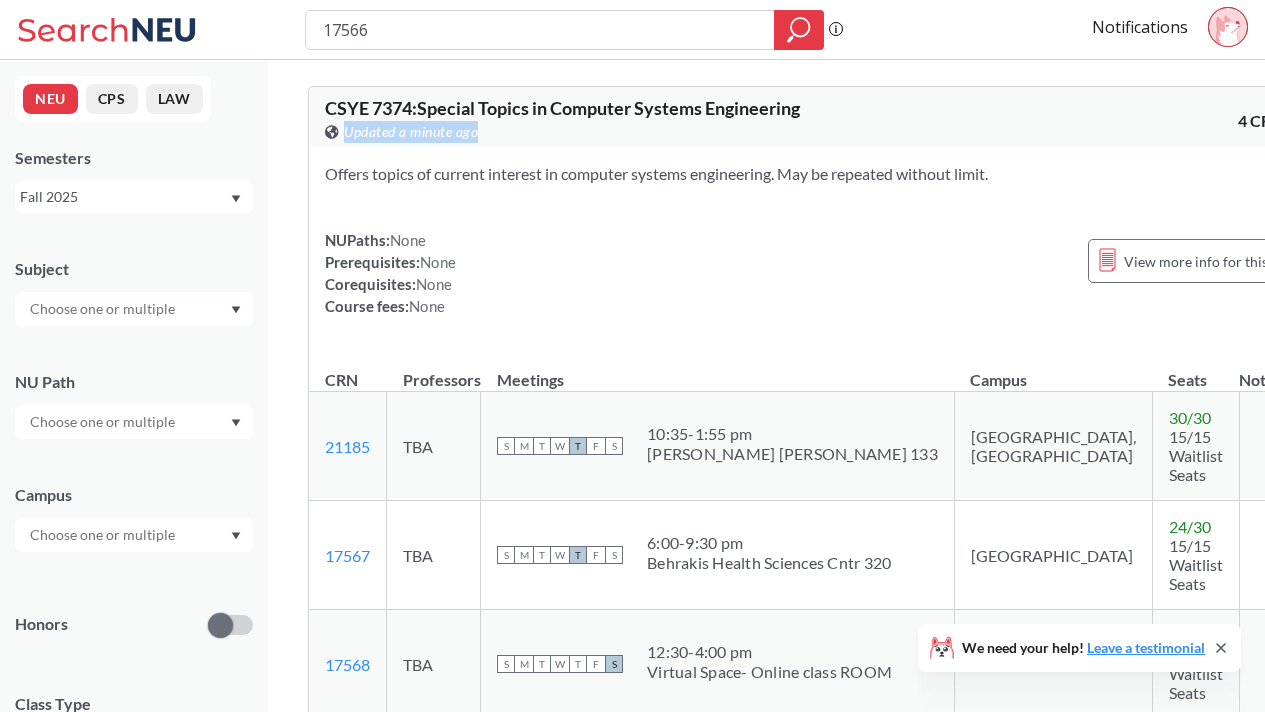 drag, startPoint x: 342, startPoint y: 155, endPoint x: 593, endPoint y: 150, distance: 251.04979 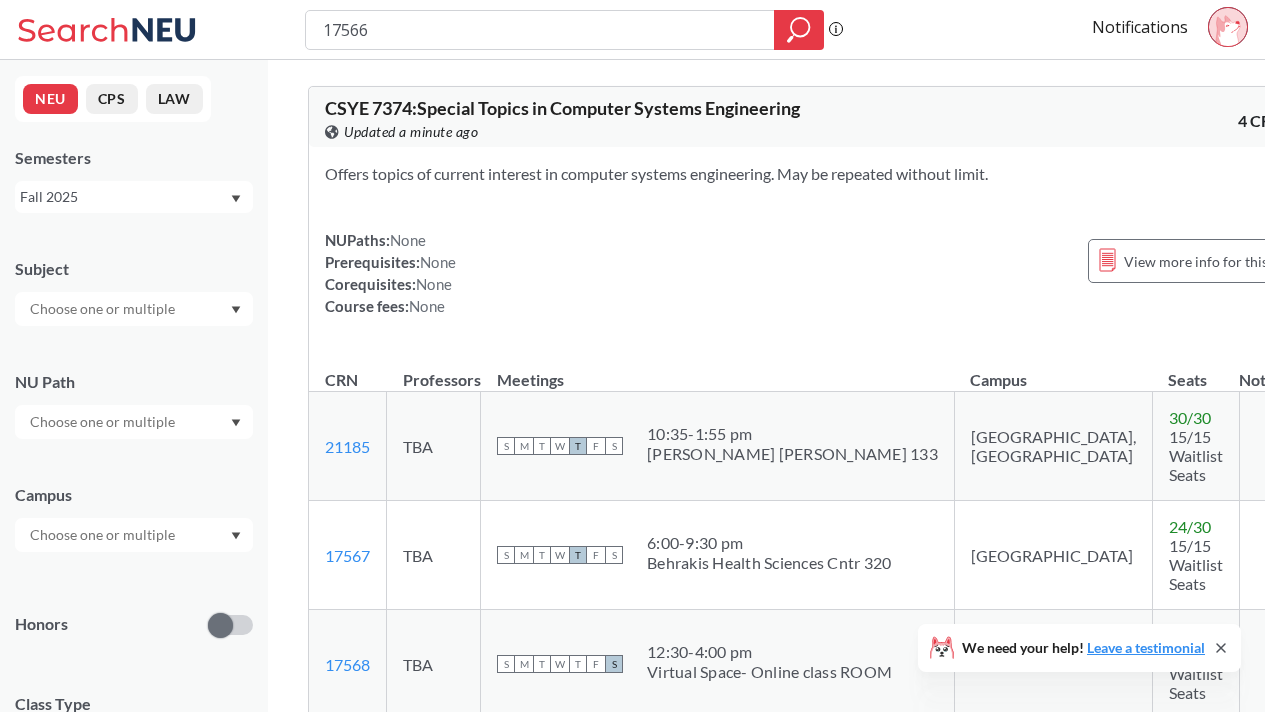 click on "CSYE   7374 :  Special Topics in Computer Systems Engineering View this course on Banner. Updated a minute ago" at bounding box center (572, 121) 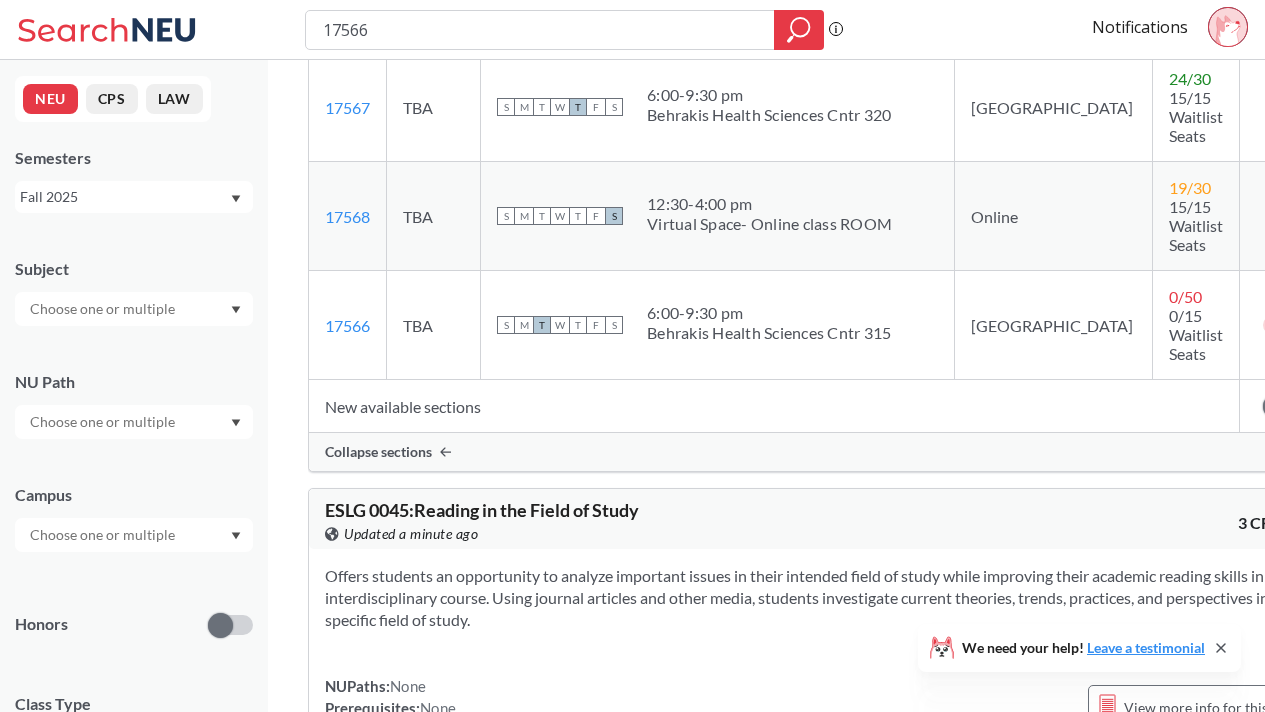scroll, scrollTop: 0, scrollLeft: 0, axis: both 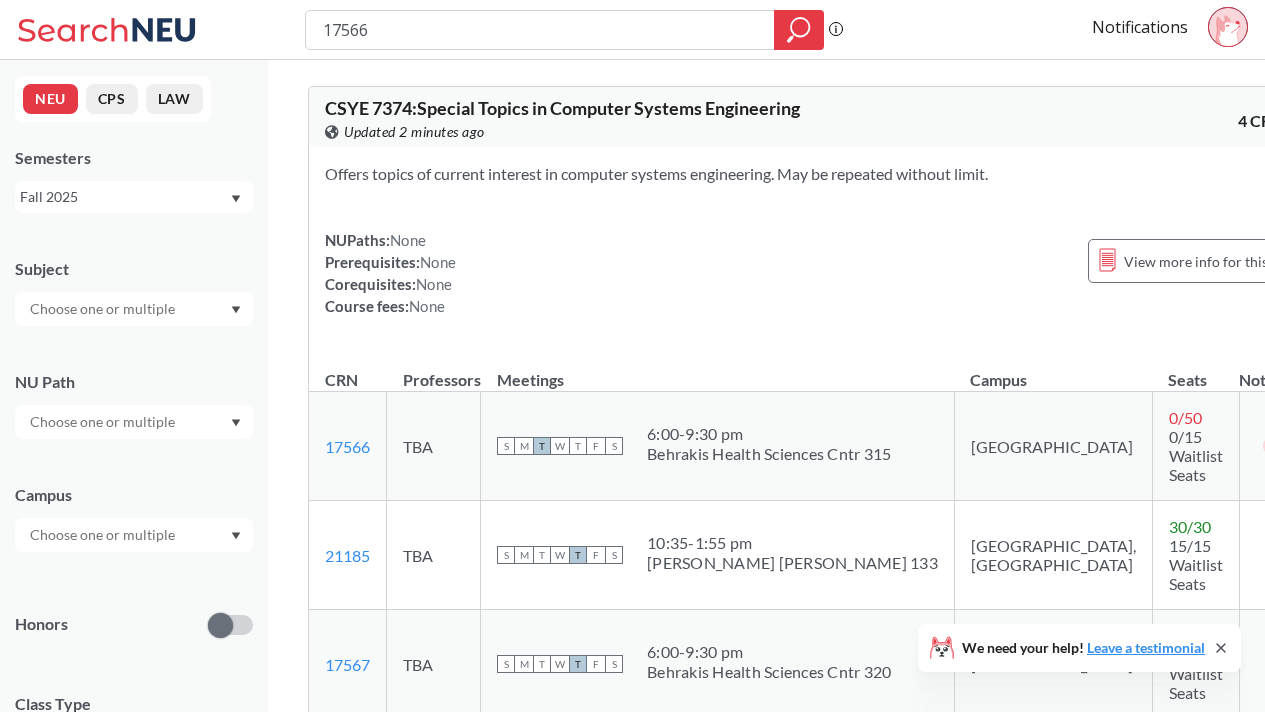 click on "17566 Phrase search guarantees the exact search appears in the results. Ex. If you want the exact phrase "studio design" to appear in the search results, wrap it up in quotes. Notifications" at bounding box center [632, 30] 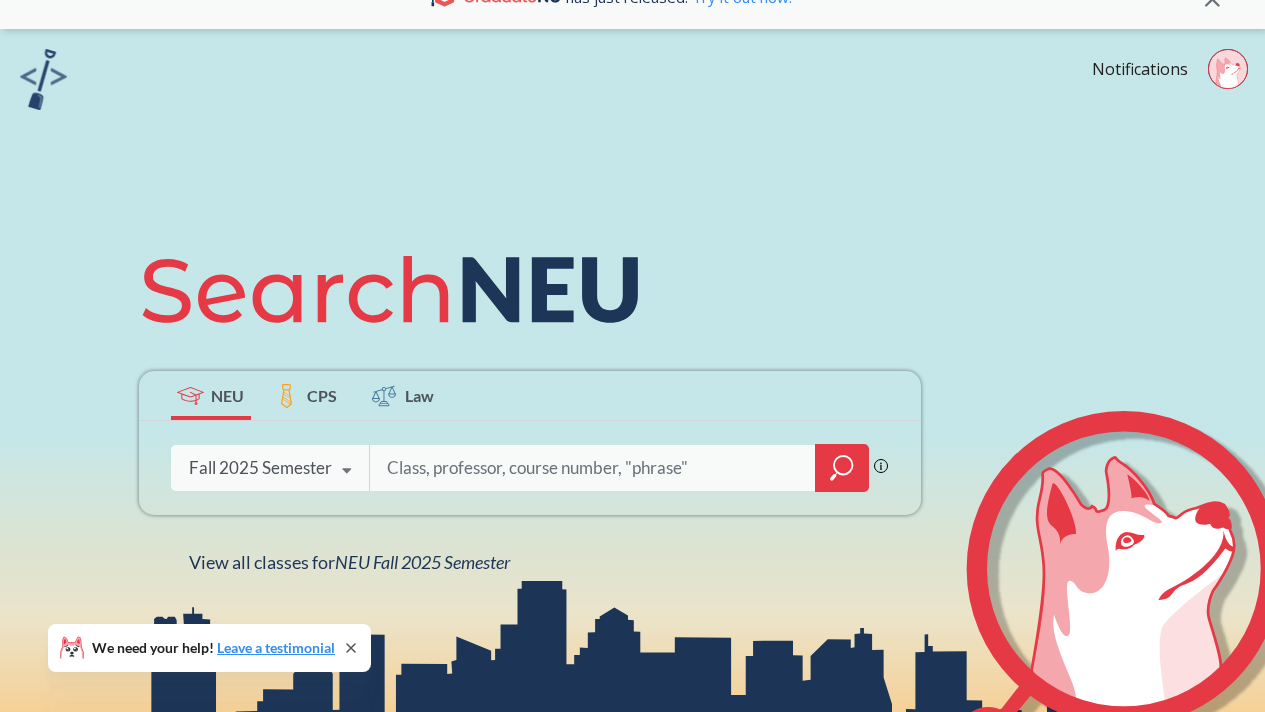scroll, scrollTop: 0, scrollLeft: 0, axis: both 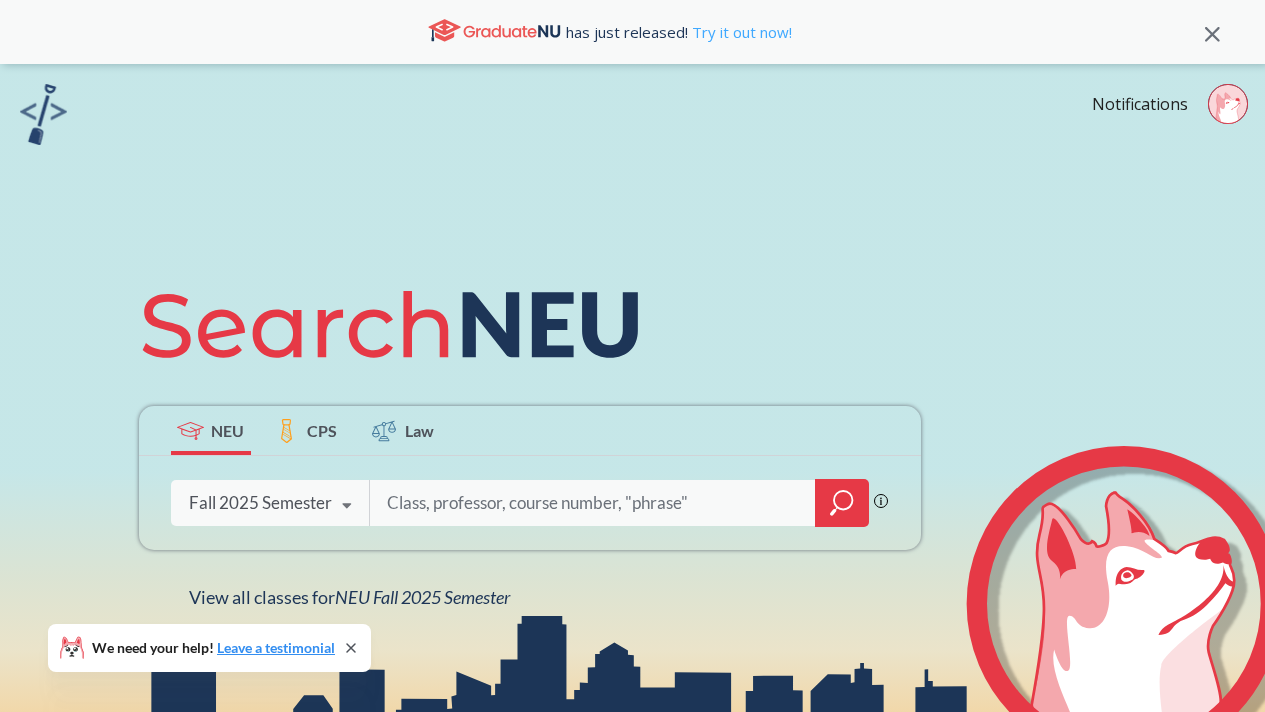 click on "Try it out now!" at bounding box center [740, 32] 